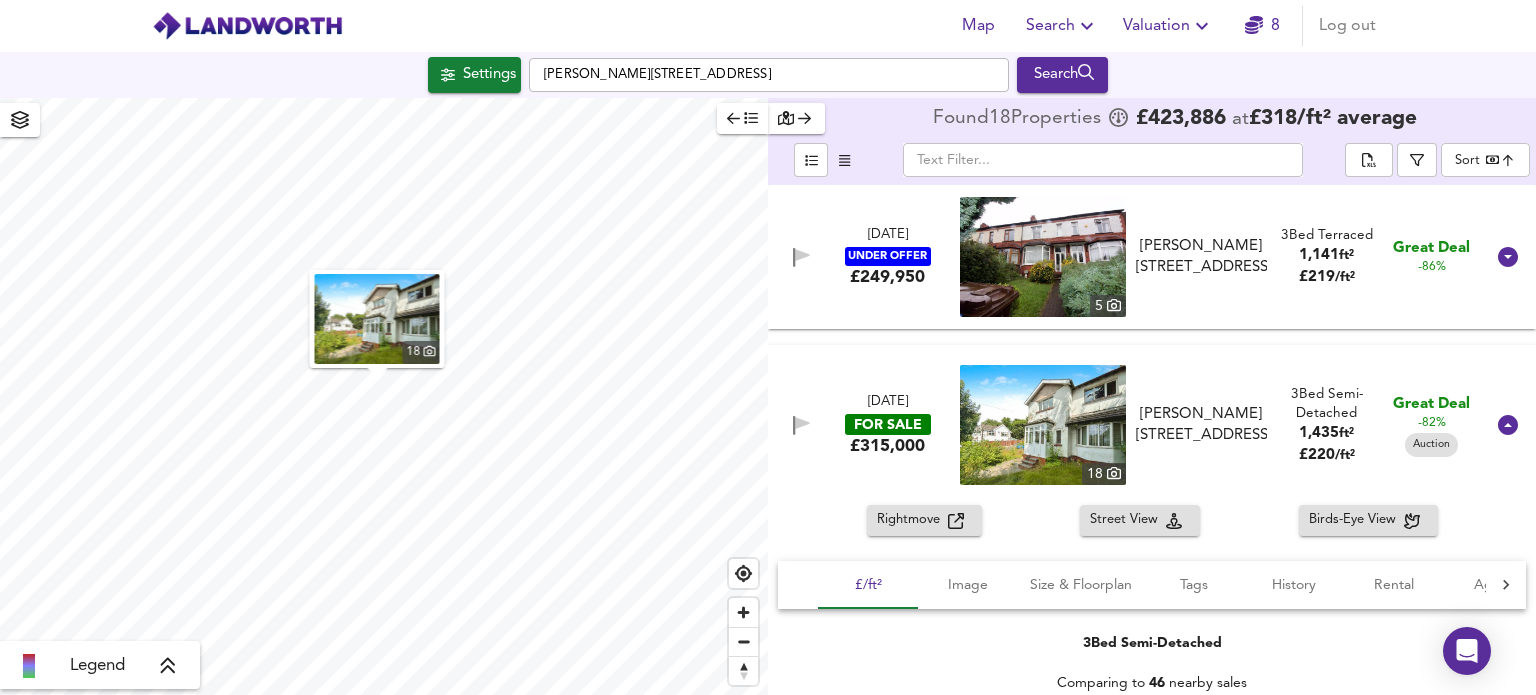 scroll, scrollTop: 0, scrollLeft: 0, axis: both 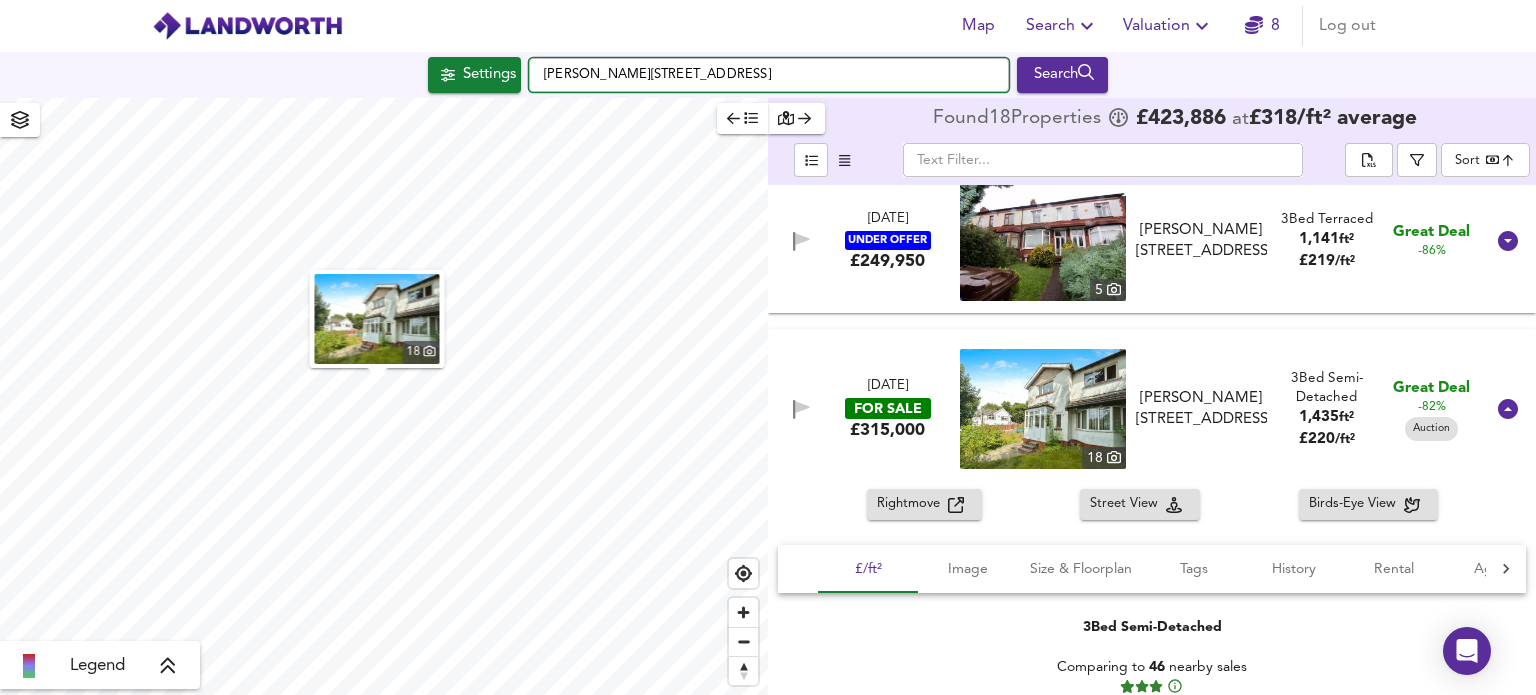 drag, startPoint x: 868, startPoint y: 70, endPoint x: 513, endPoint y: 71, distance: 355.0014 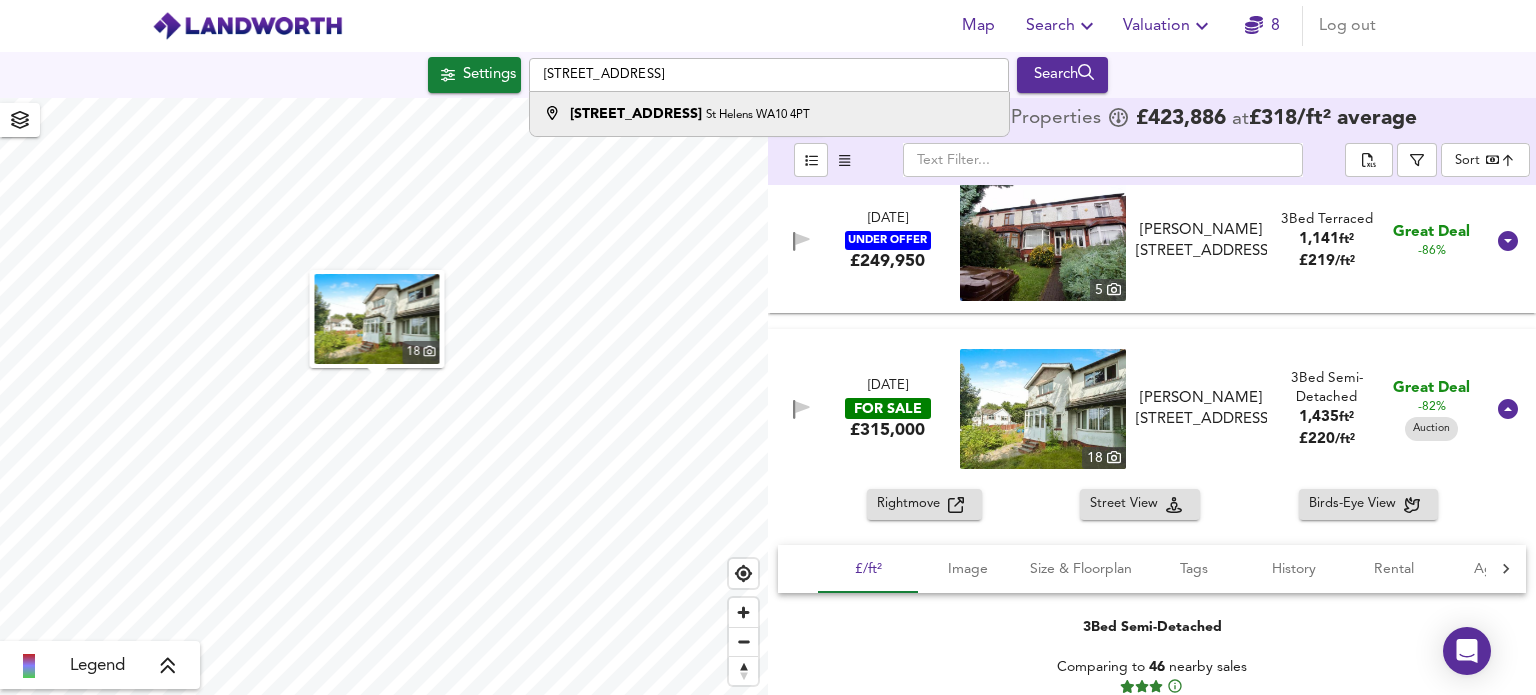 click on "St Helens WA10 4PT" at bounding box center [758, 115] 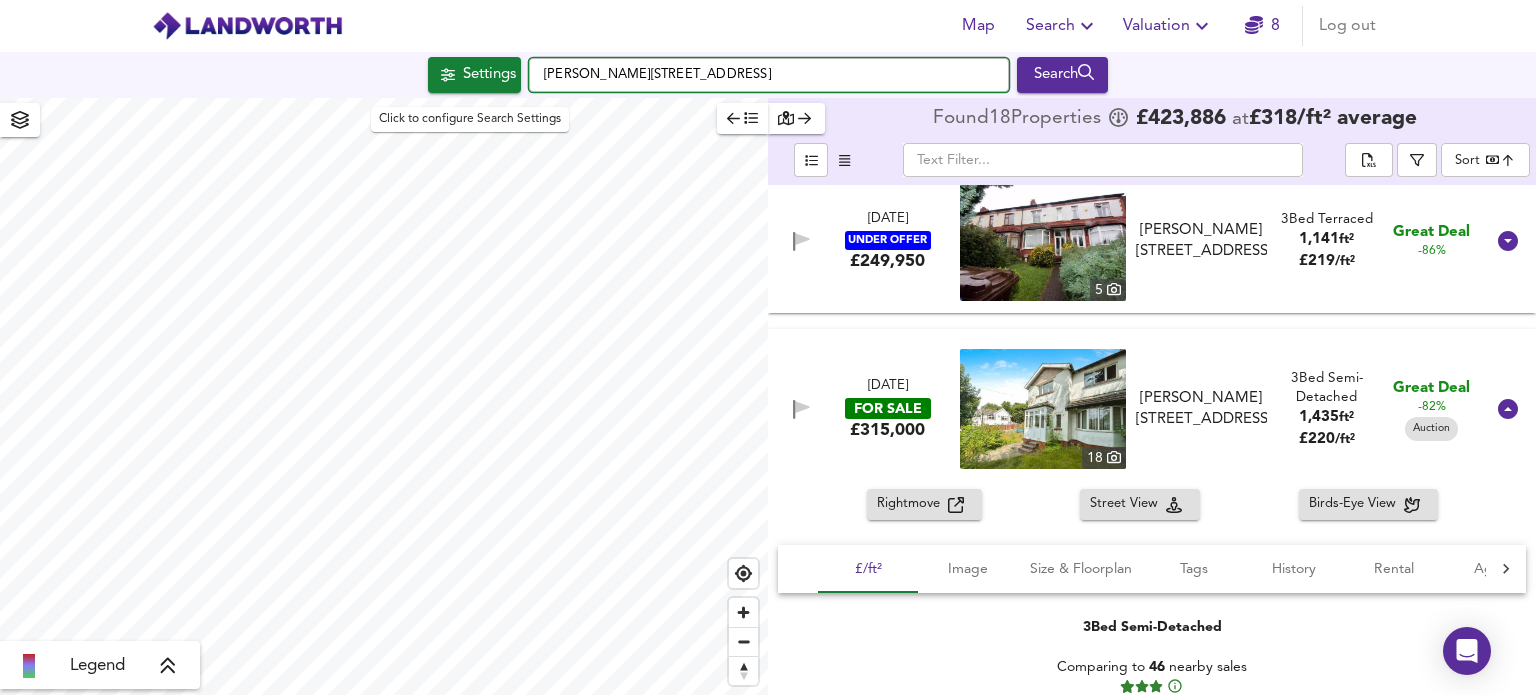 drag, startPoint x: 856, startPoint y: 75, endPoint x: 476, endPoint y: 67, distance: 380.0842 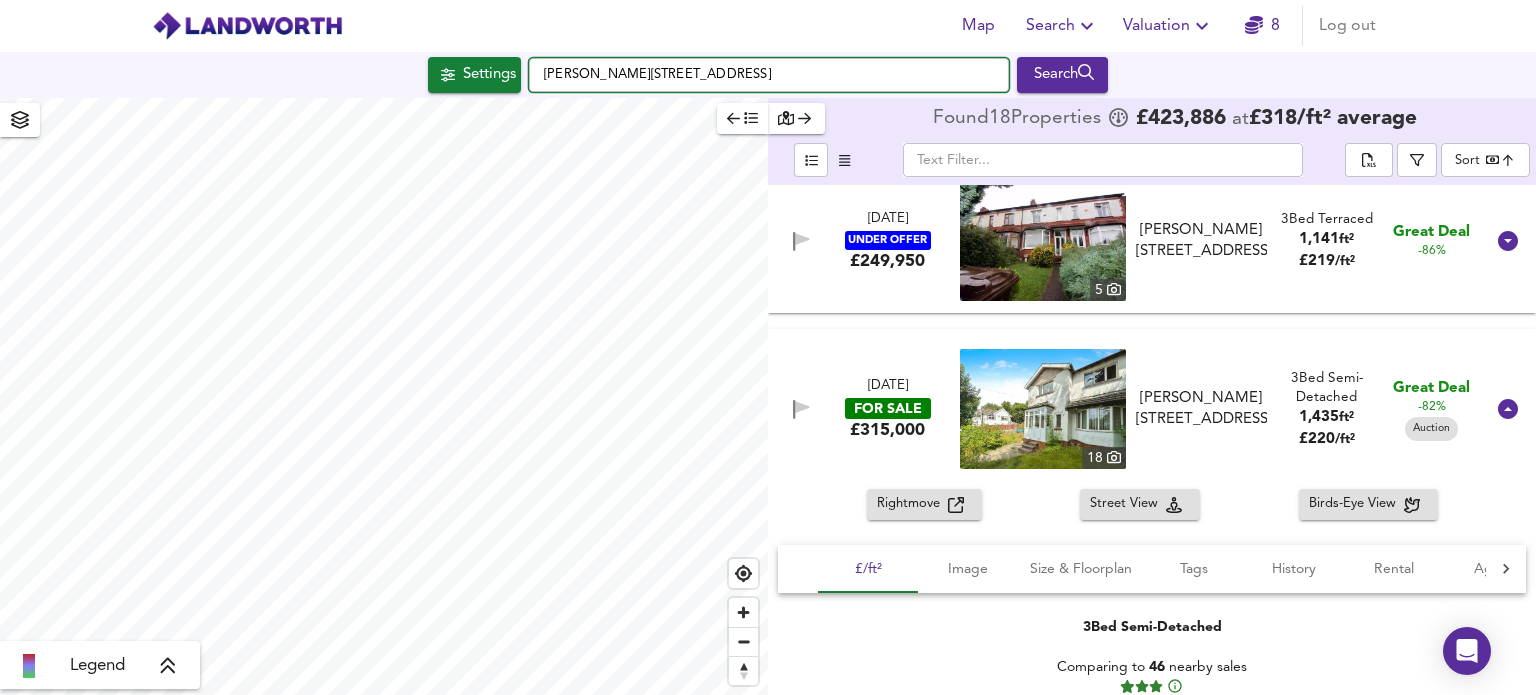 paste on "[STREET_ADDRESS]" 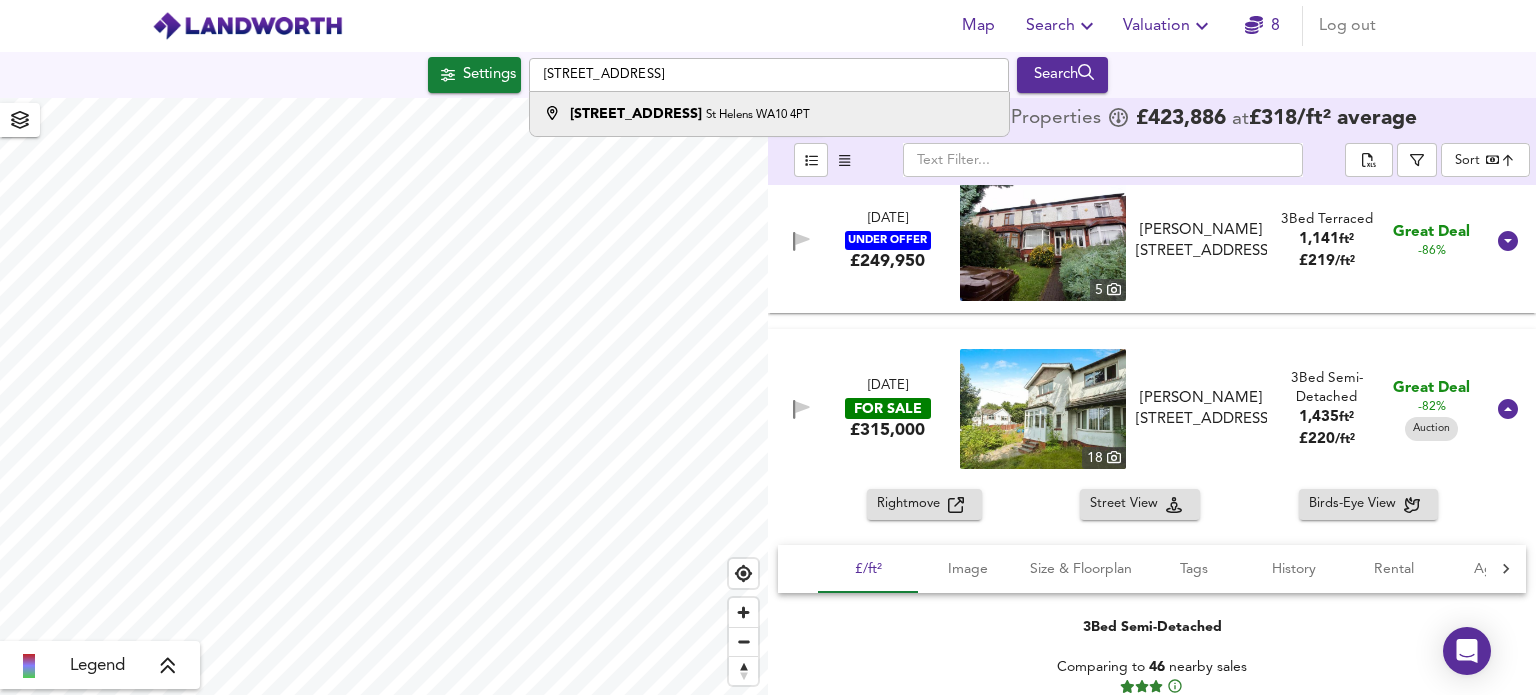 click on "[STREET_ADDRESS]" at bounding box center (636, 114) 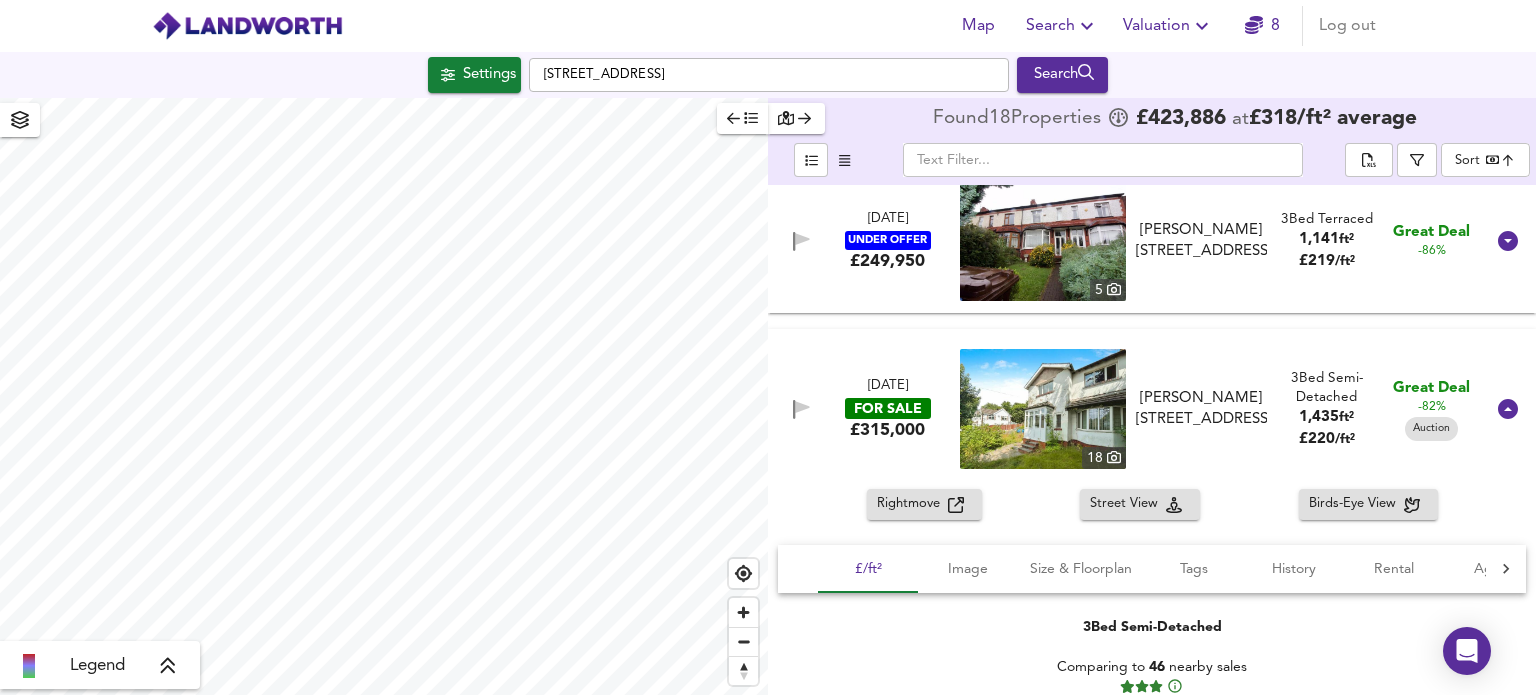 click at bounding box center (796, 118) 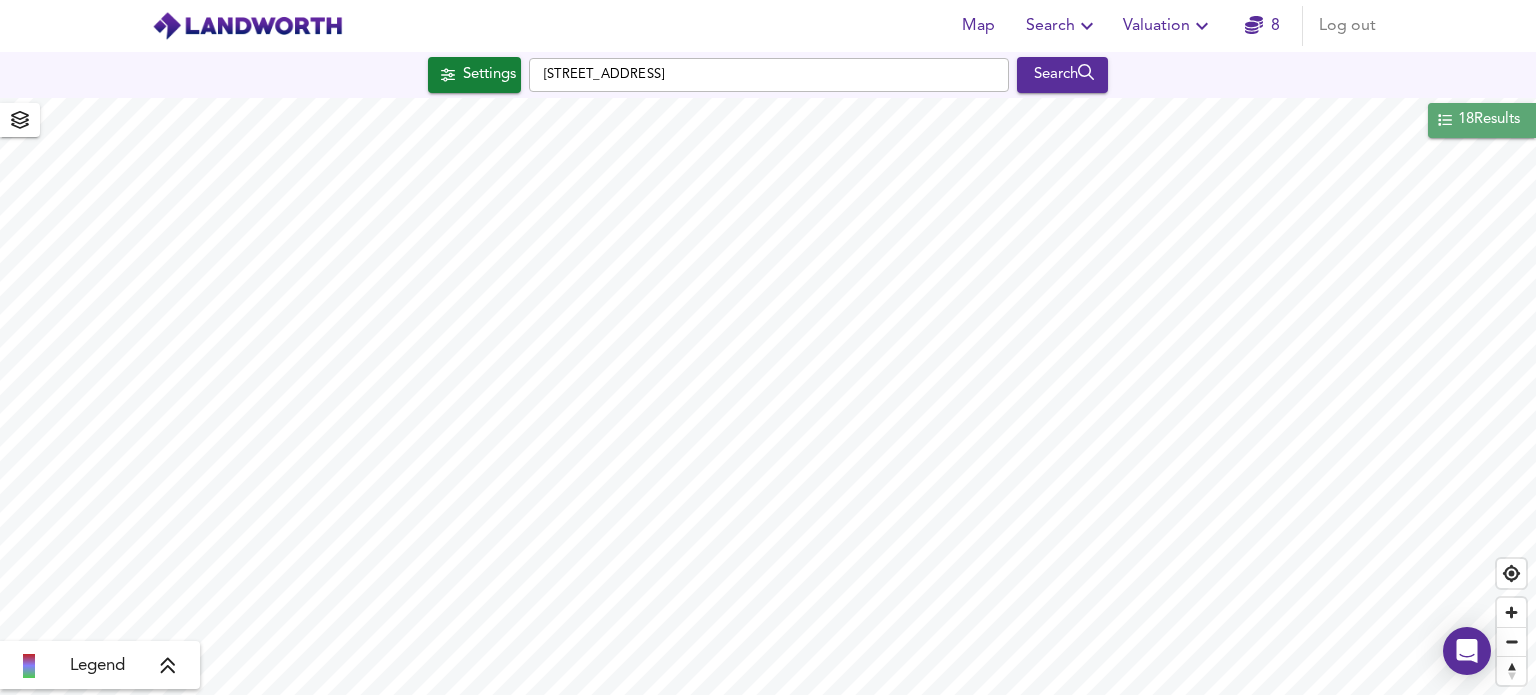 click on "18  Results" at bounding box center [1489, 120] 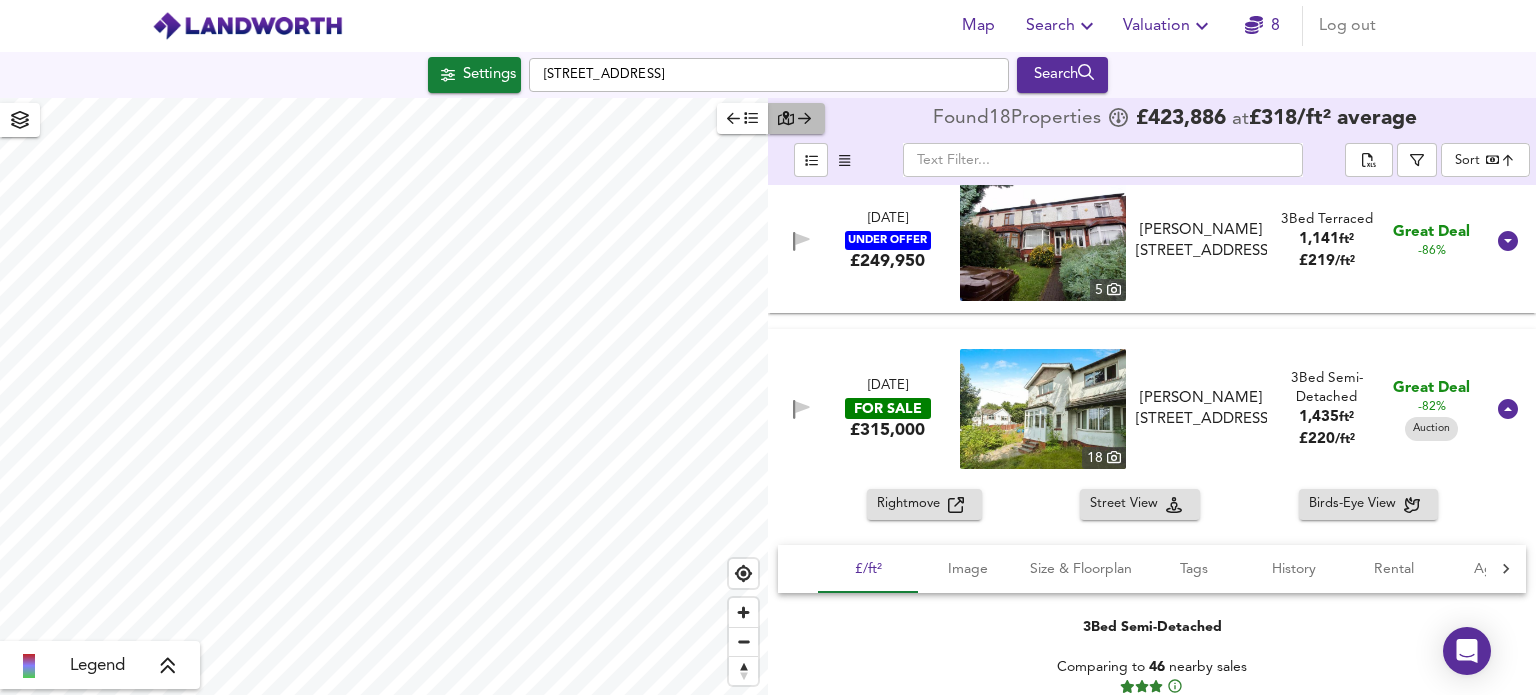 click 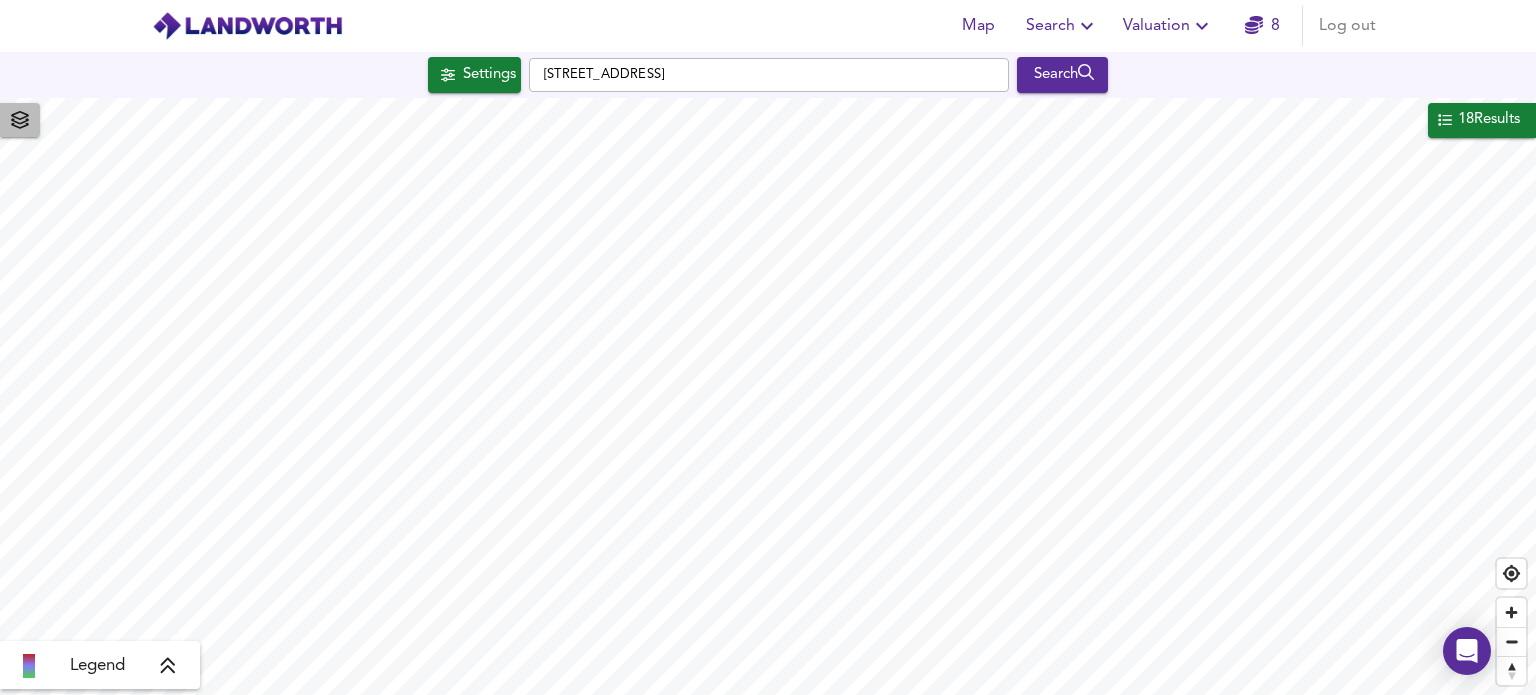 click at bounding box center [20, 120] 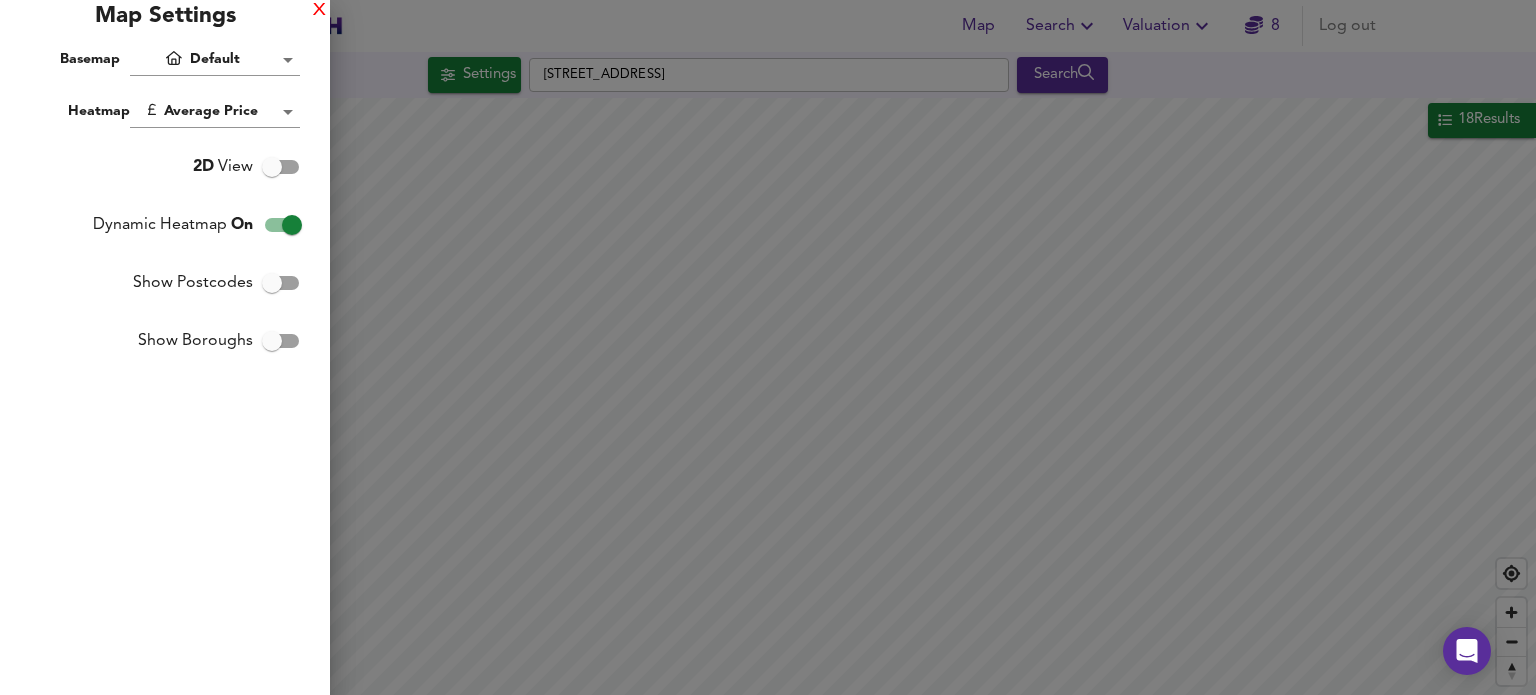 click on "X" at bounding box center [319, 11] 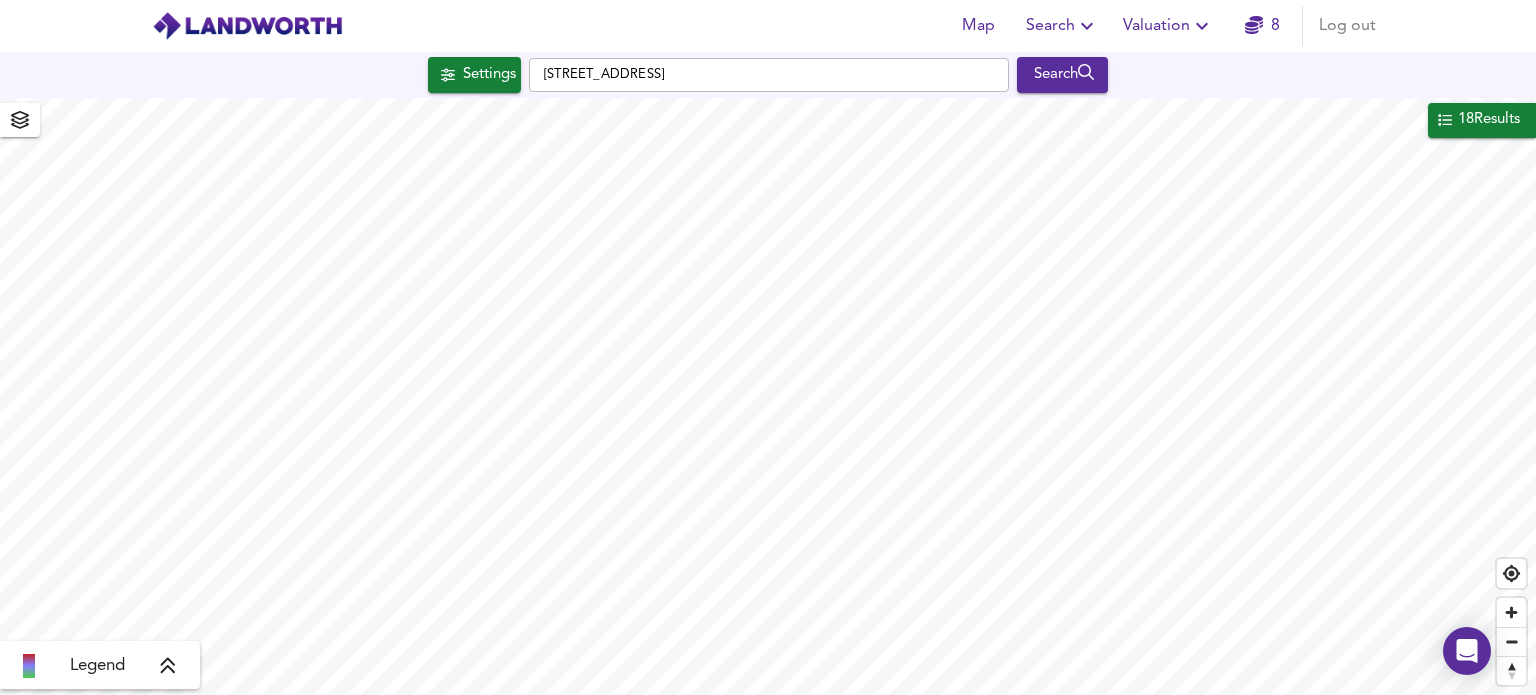 click 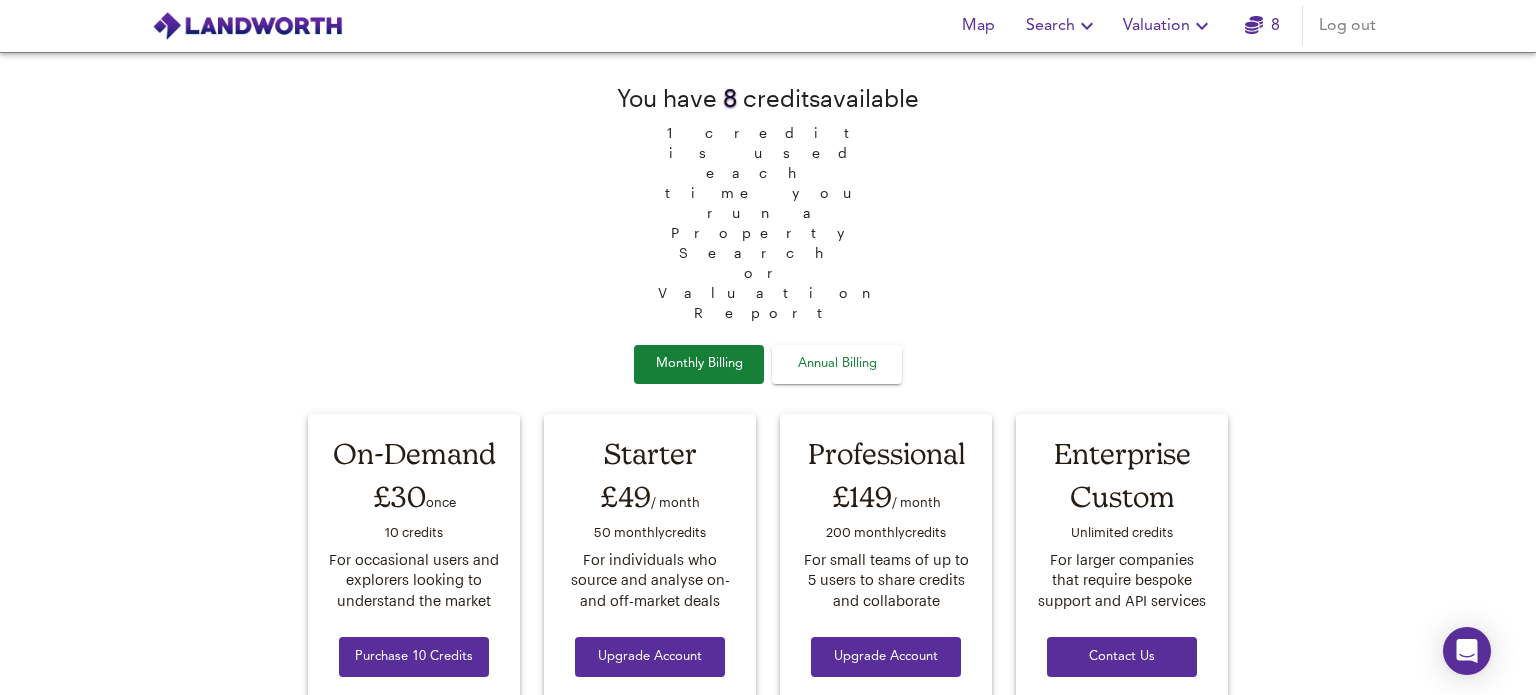 click on "Monthly Billing    Annual Billing" at bounding box center (768, 364) 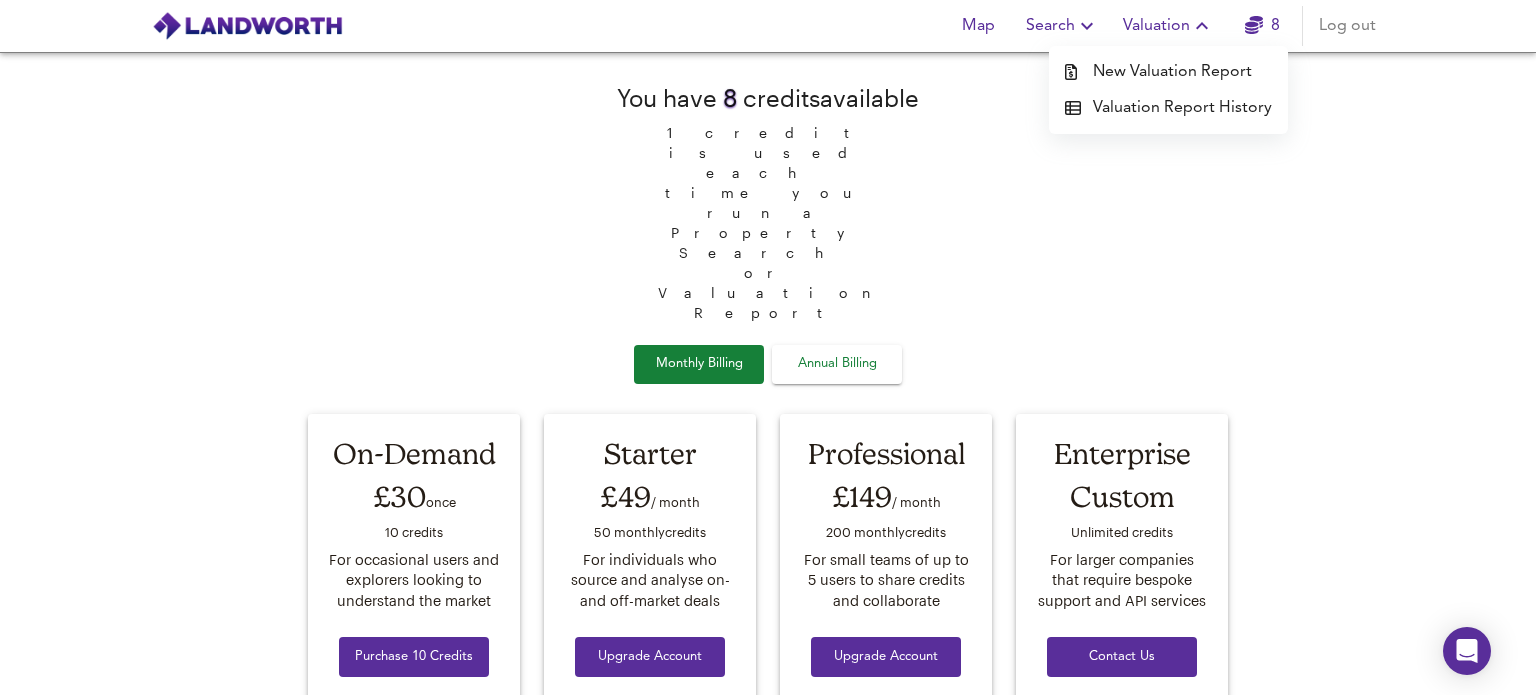 click on "Search" at bounding box center [1062, 26] 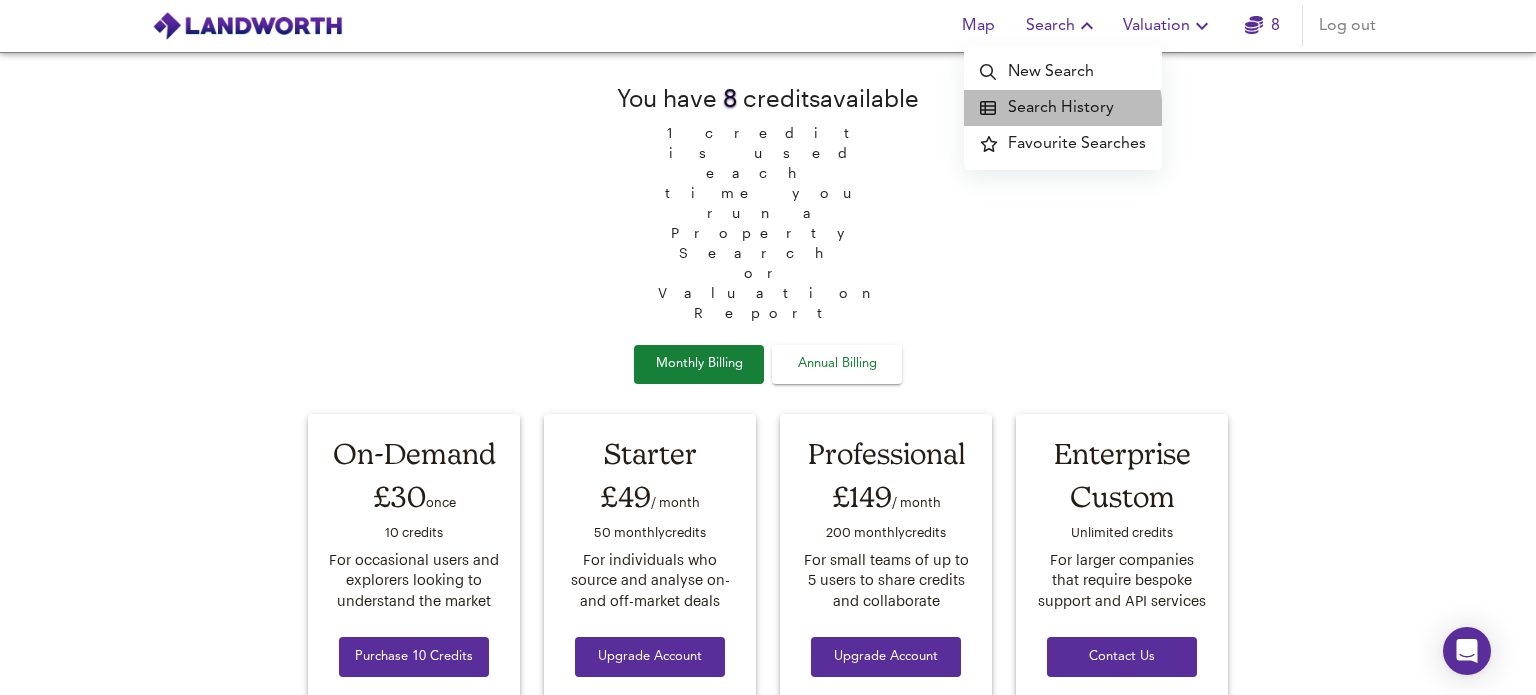 click on "Search History" at bounding box center [1063, 108] 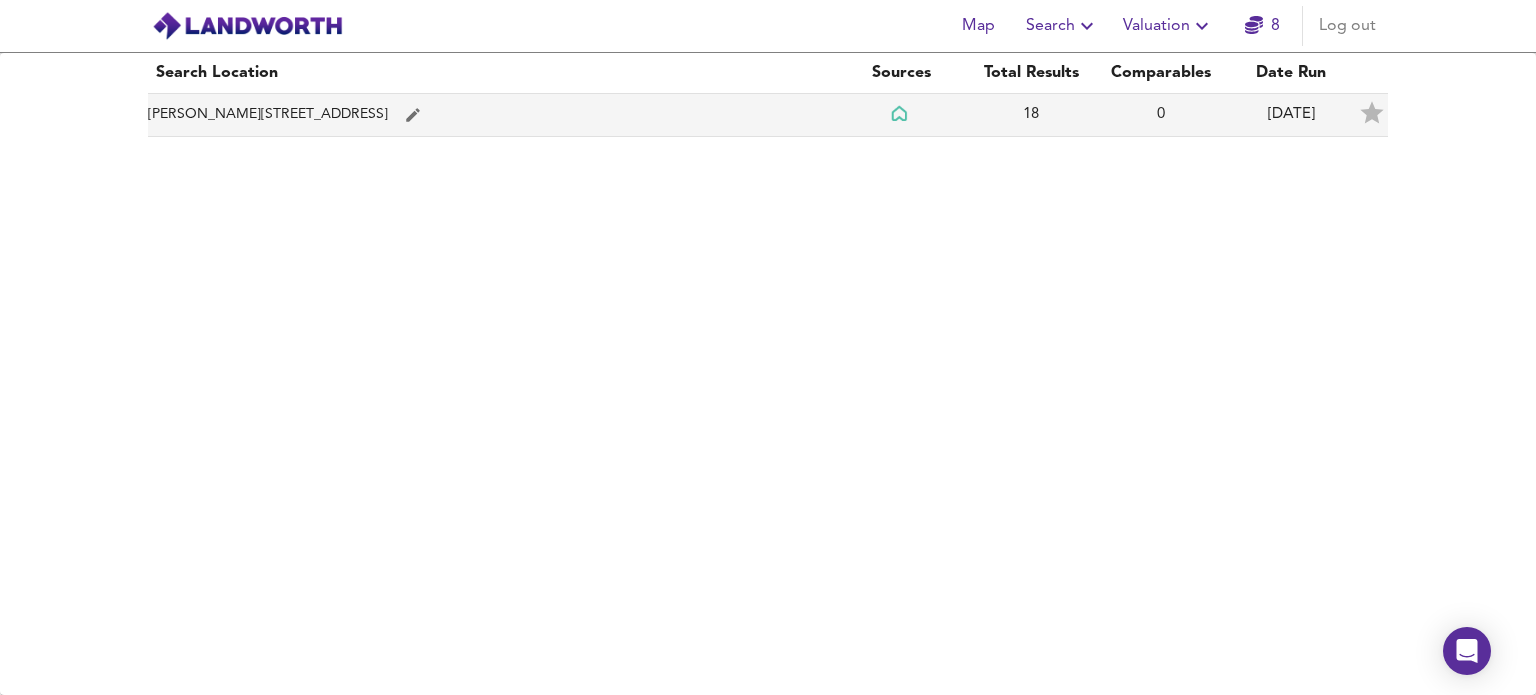 click on "[PERSON_NAME][STREET_ADDRESS]" at bounding box center (492, 115) 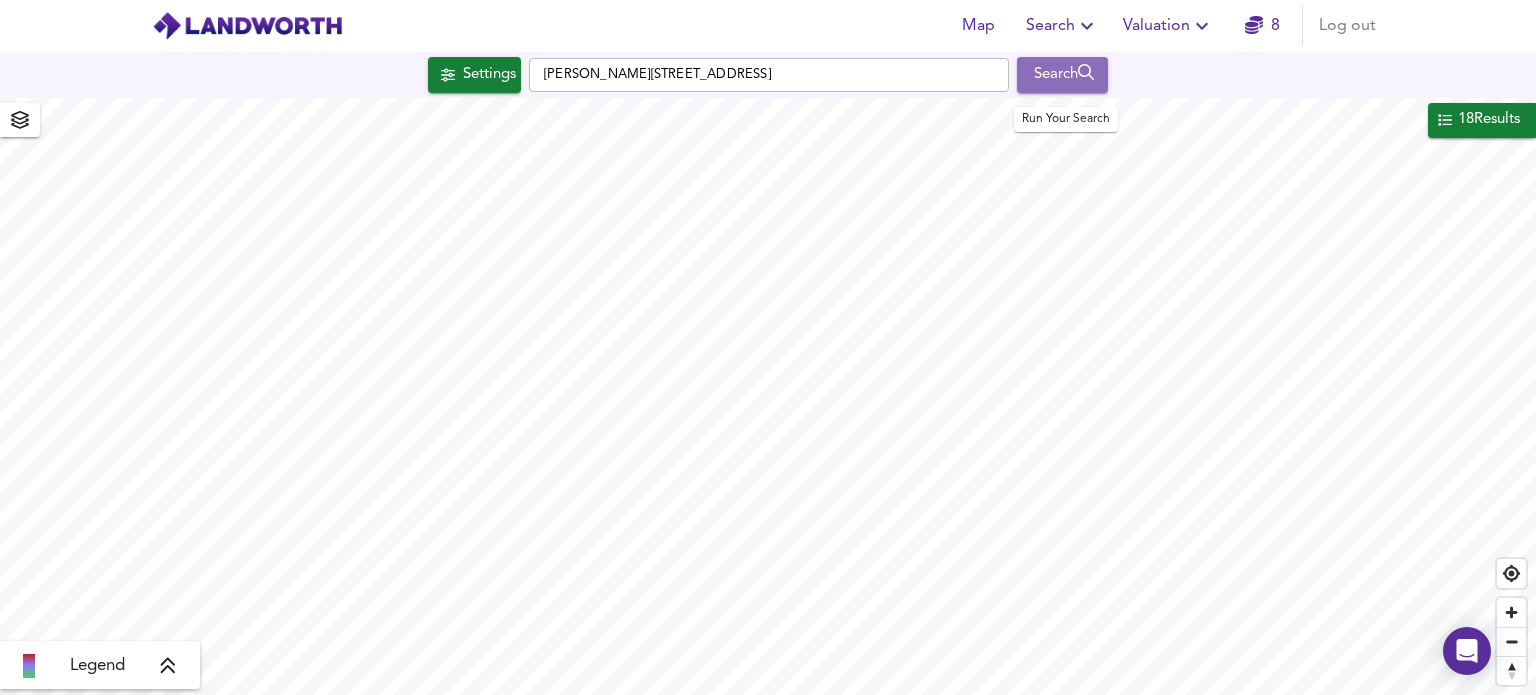 click on "Search" at bounding box center (1062, 75) 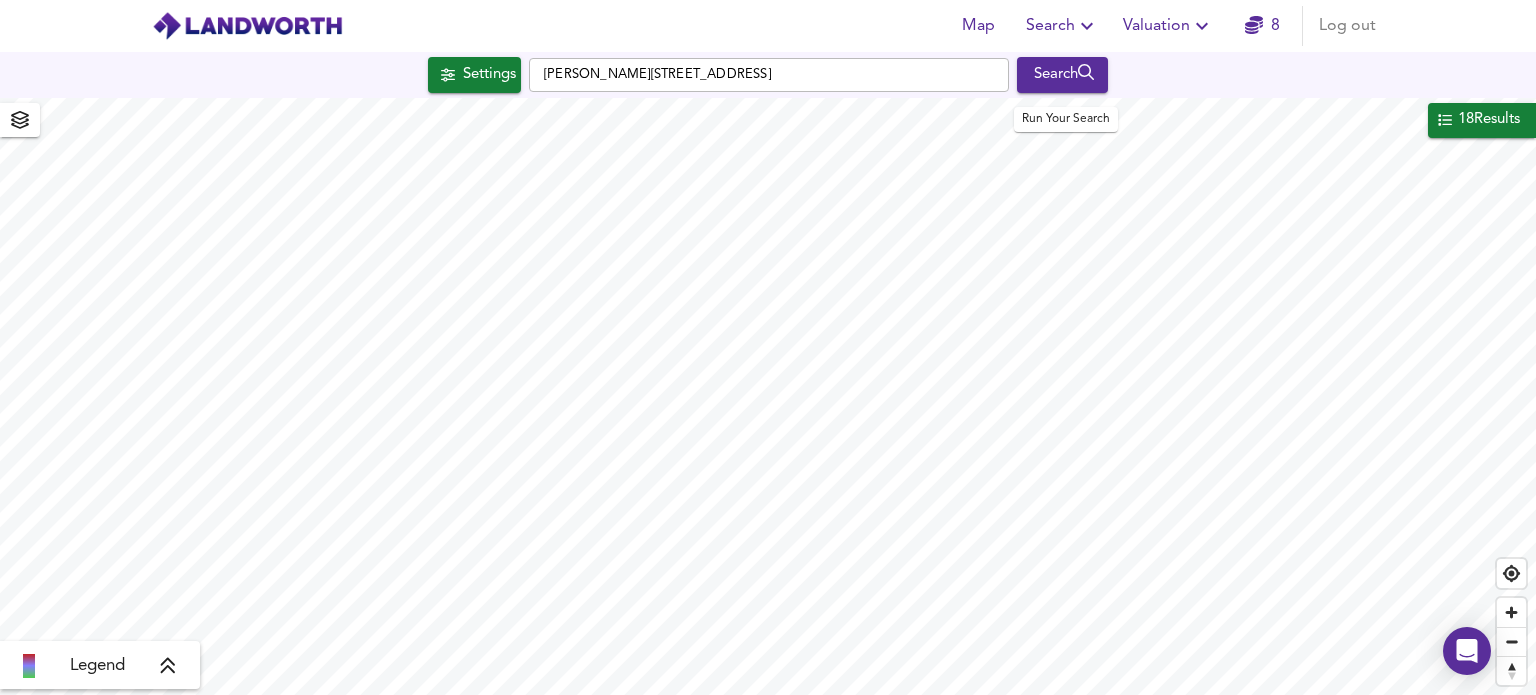 type on "cheapest" 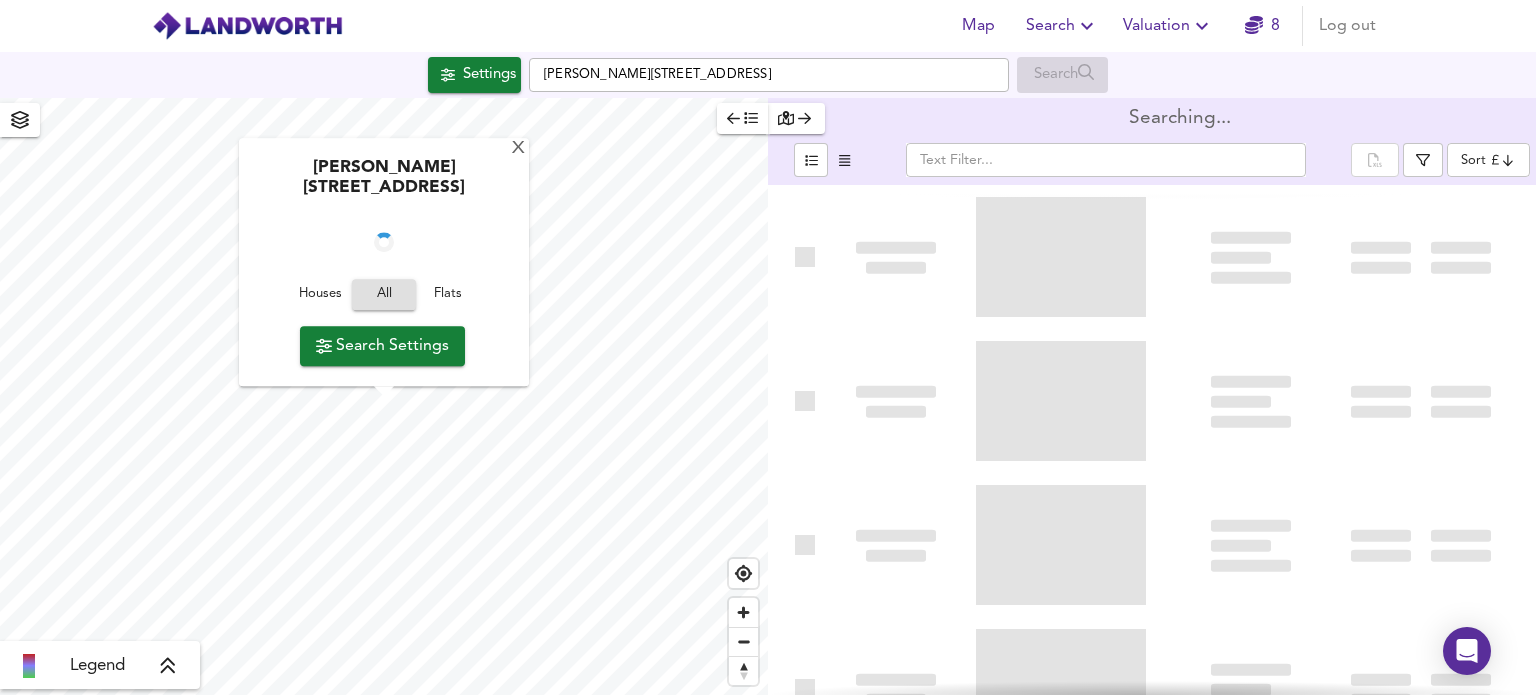checkbox on "false" 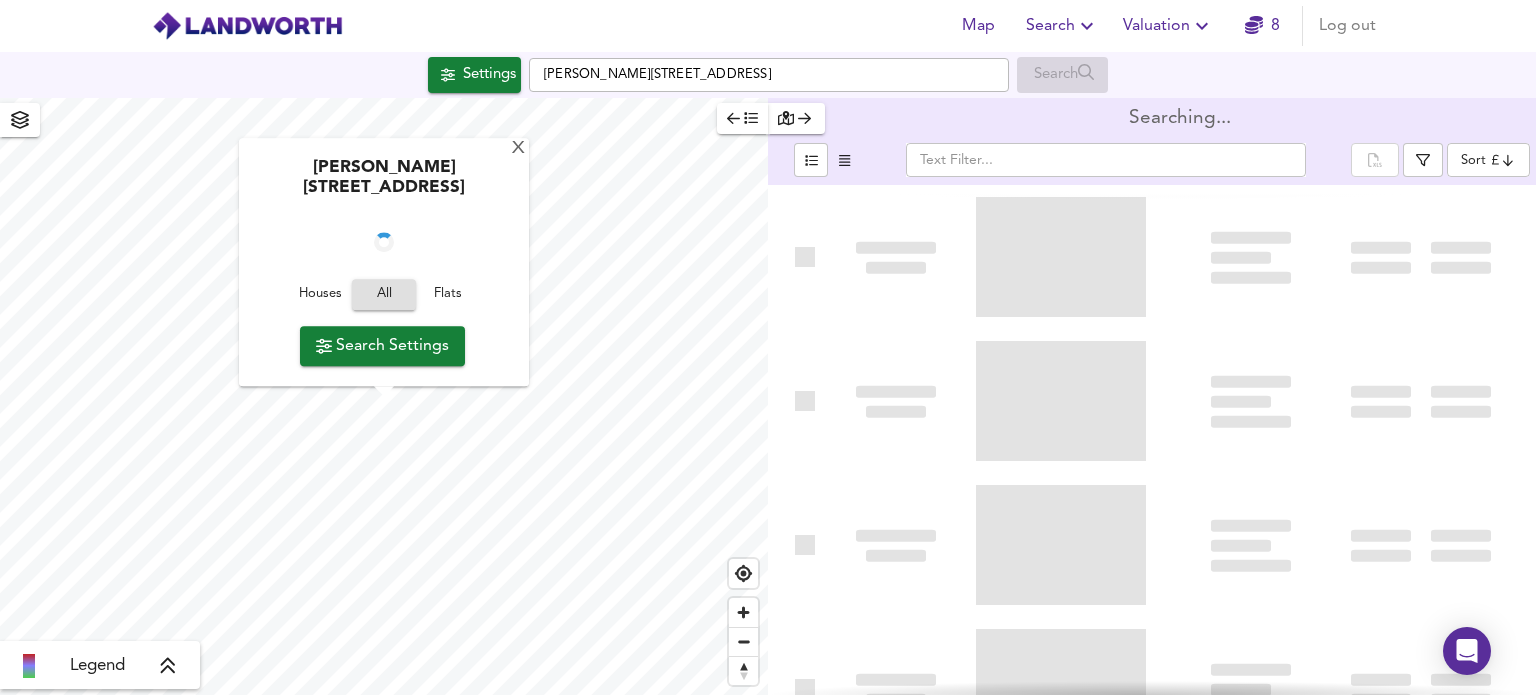 type on "bestdeal" 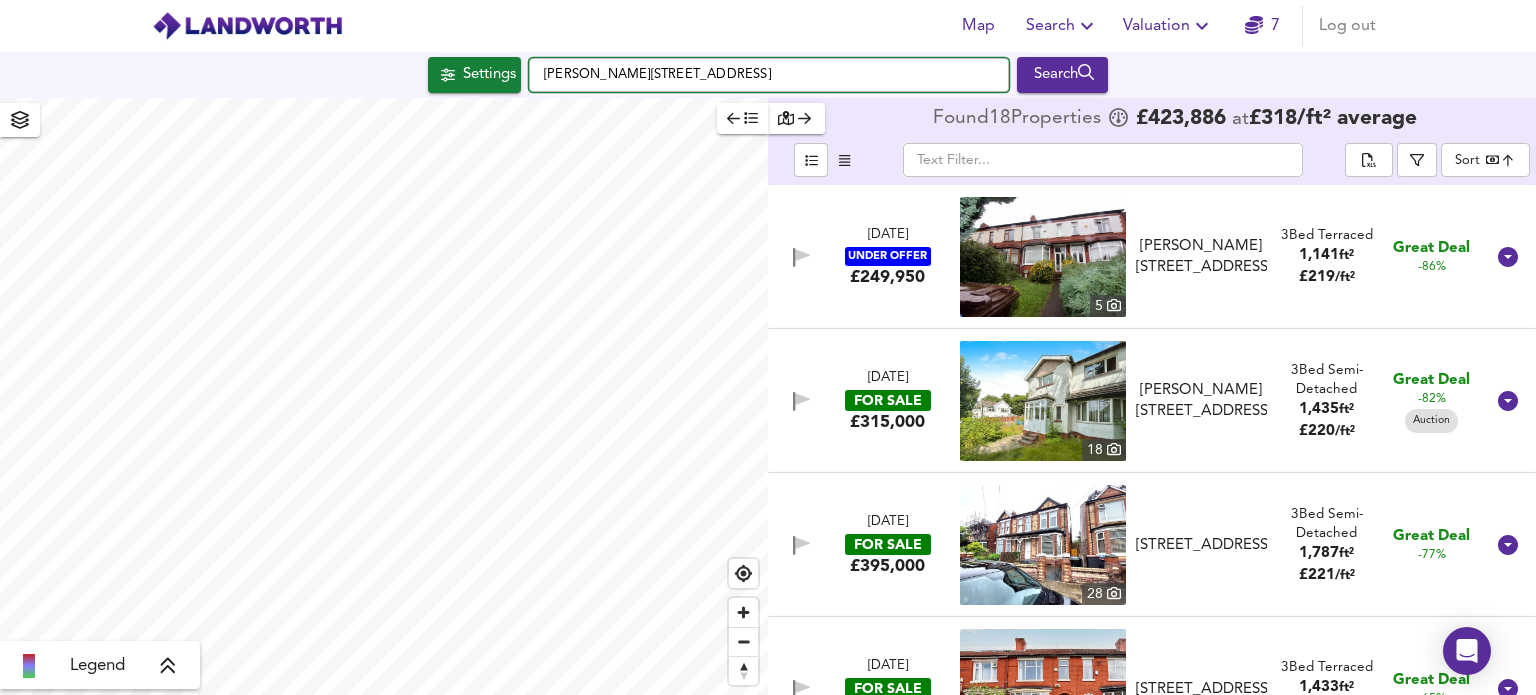 drag, startPoint x: 840, startPoint y: 74, endPoint x: 518, endPoint y: 69, distance: 322.03882 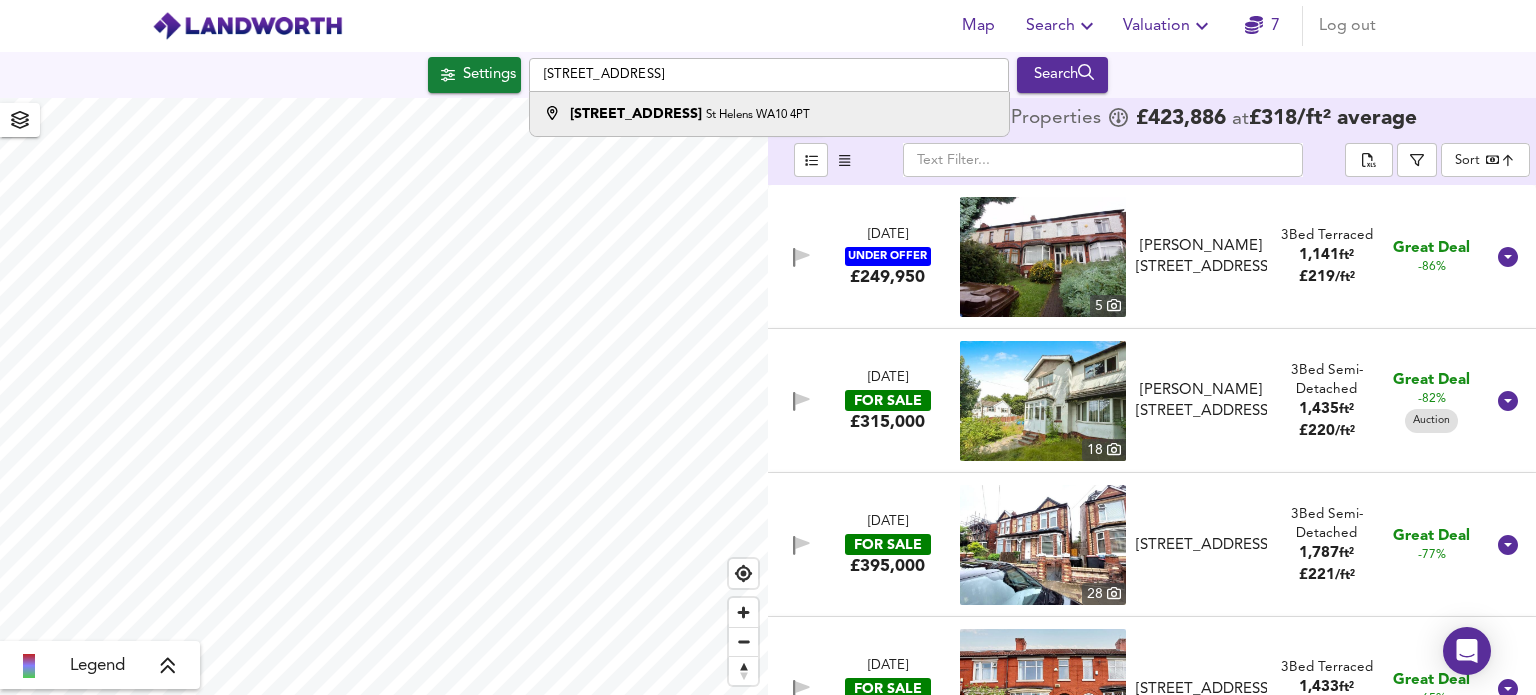 click on "[STREET_ADDRESS]" at bounding box center (636, 114) 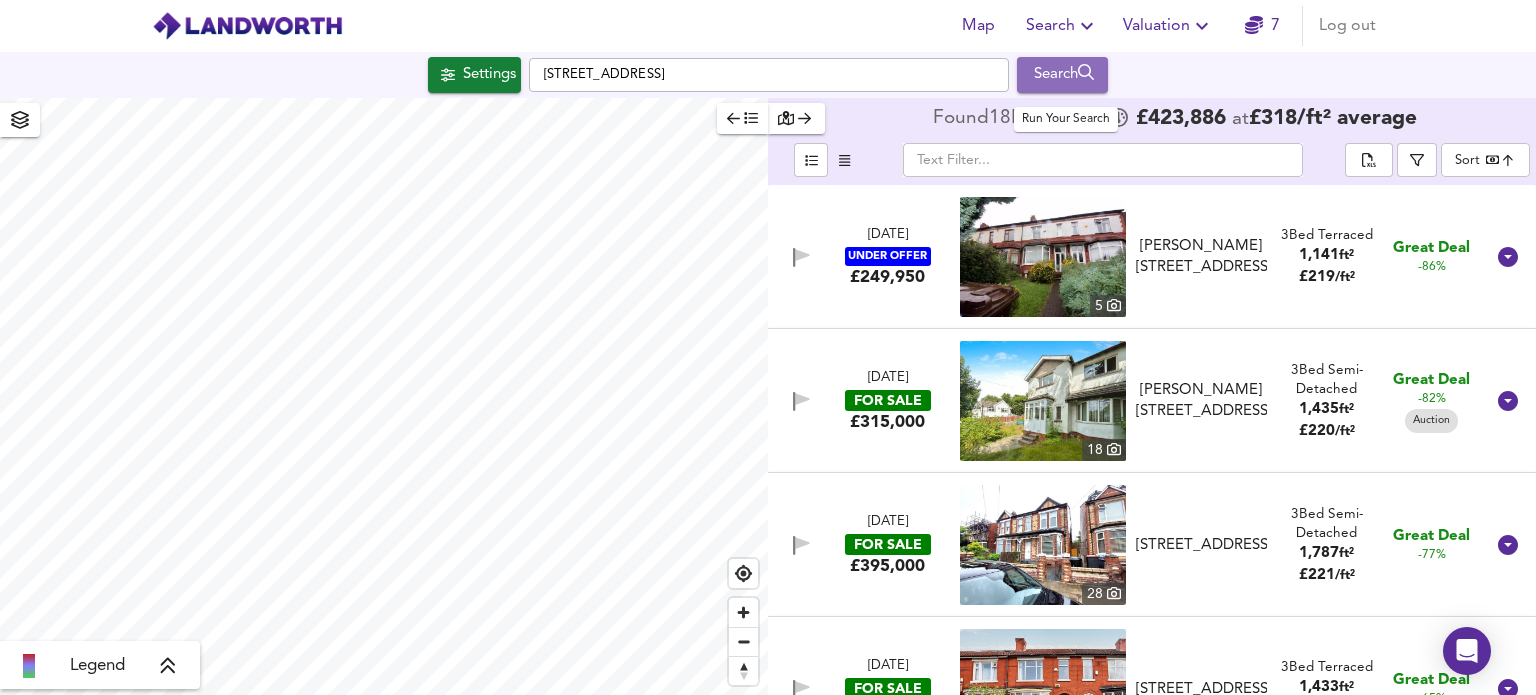 click on "Search" at bounding box center [1062, 75] 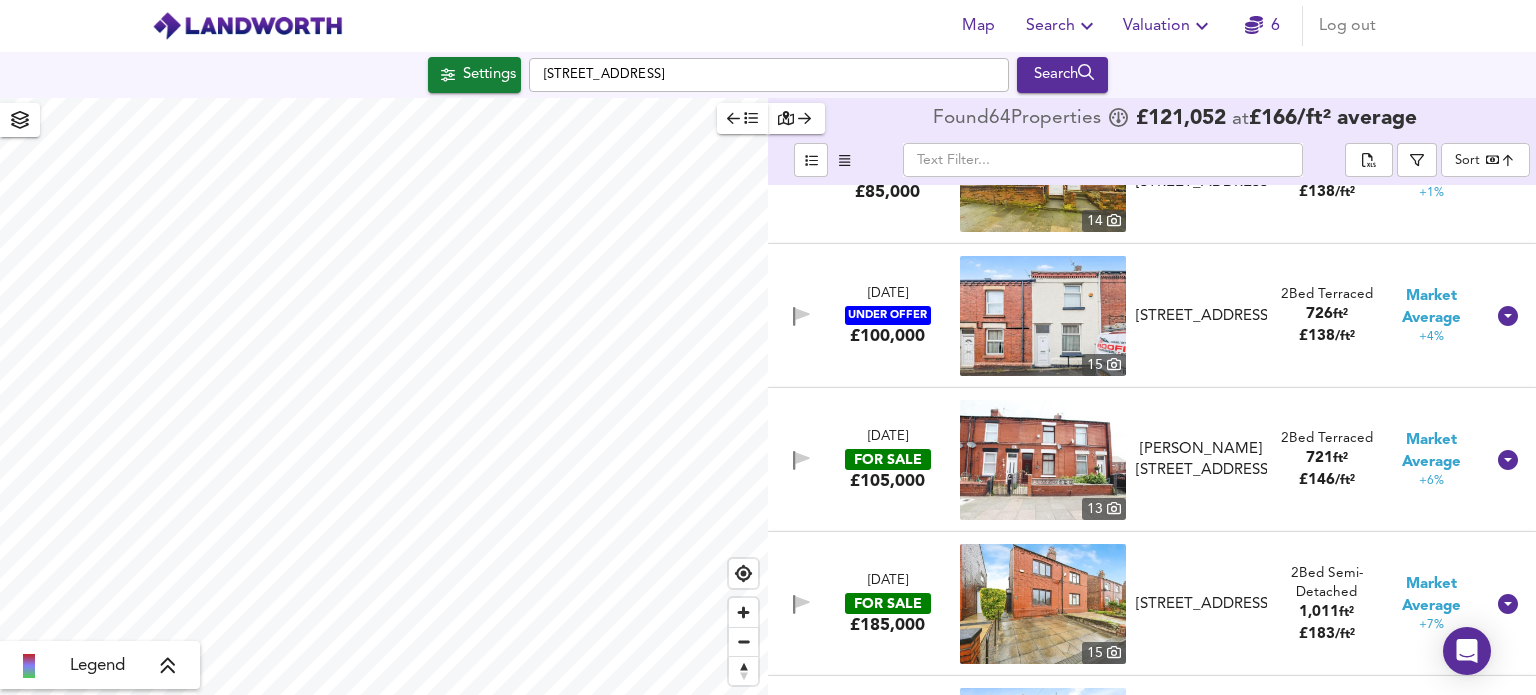 scroll, scrollTop: 2400, scrollLeft: 0, axis: vertical 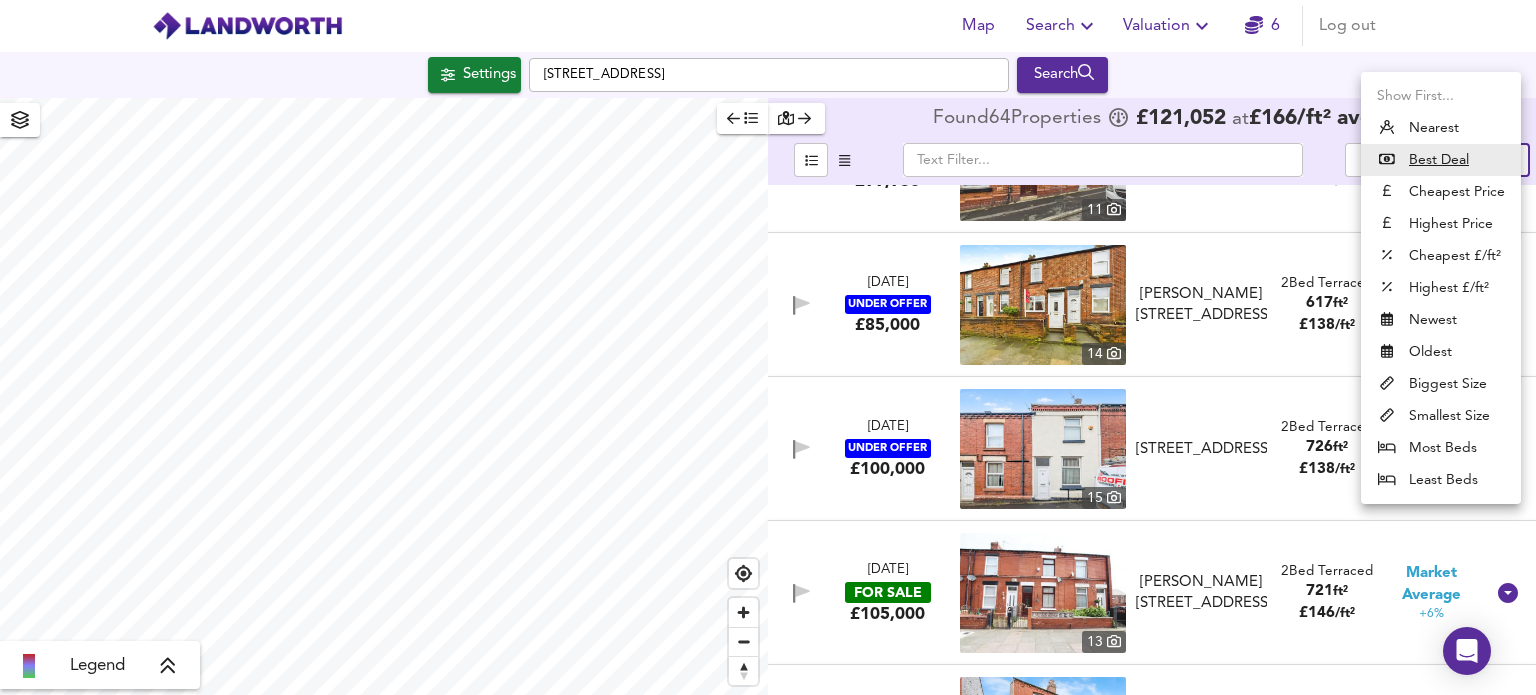 click on "Map Search Valuation    6 Log out        Settings     [STREET_ADDRESS]        Search            Legend       Found  64  Propert ies     £ 121,052   at  £ 166 / ft²   average              ​         Sort   bestdeal ​ [DATE] UNDER OFFER £165,000     [STREET_ADDRESS]  Bed   Terraced 1,850 ft² £ 89 / ft²   Cheap -54% [DATE] FOR SALE £70,000     [STREET_ADDRESS][GEOGRAPHIC_DATA] 2  Bed   Terraced 732 ft² £ 96 / ft²   Cheap -45% Auction [DATE] UNDER OFFER £135,000     [STREET_ADDRESS] 3  Bed   Terraced 1,367 ft² £ 99 / ft²   Cheap -42% [DATE] UNDER OFFER £190,000     [STREET_ADDRESS][GEOGRAPHIC_DATA][PERSON_NAME][PERSON_NAME] 0  Bed   Semi-Detached 1,356 ft² £ 140 / ft²   Cheap -38%" at bounding box center [768, 347] 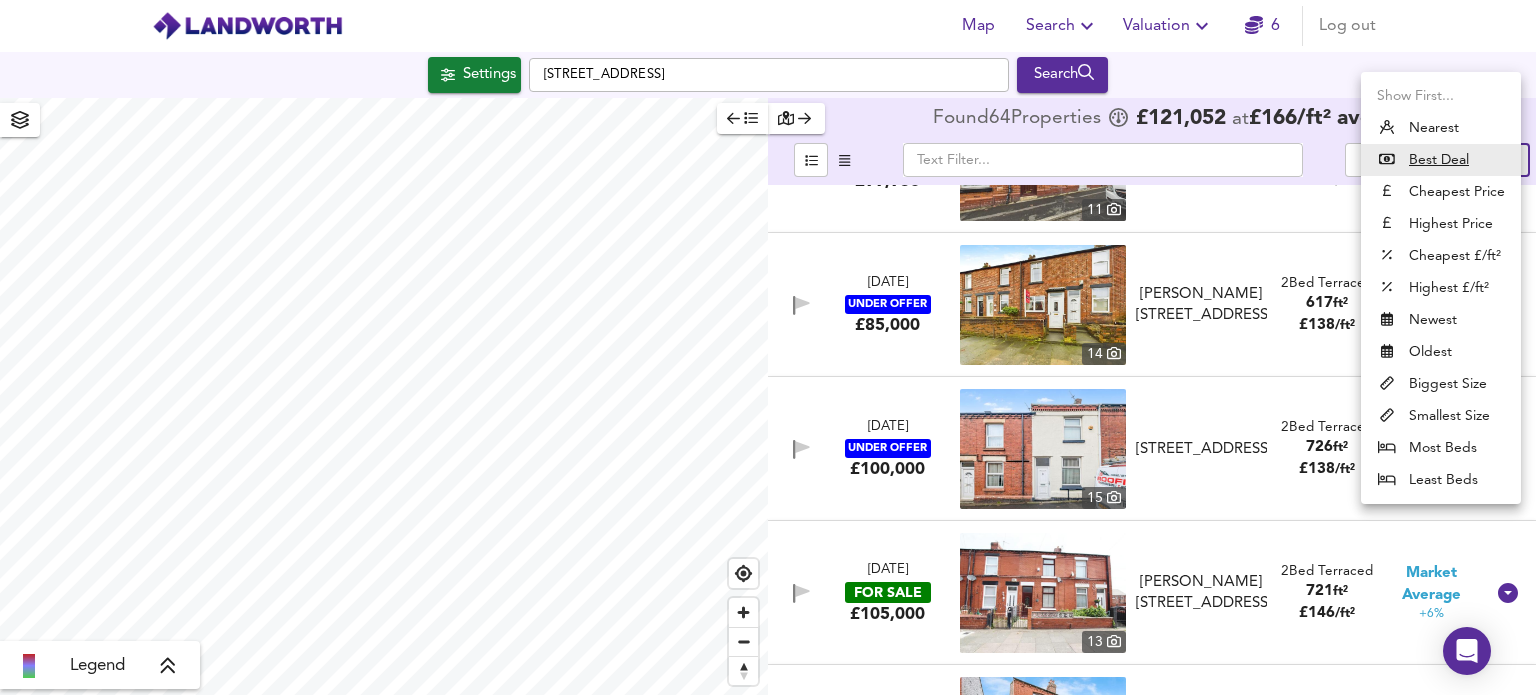 type on "mostbeds" 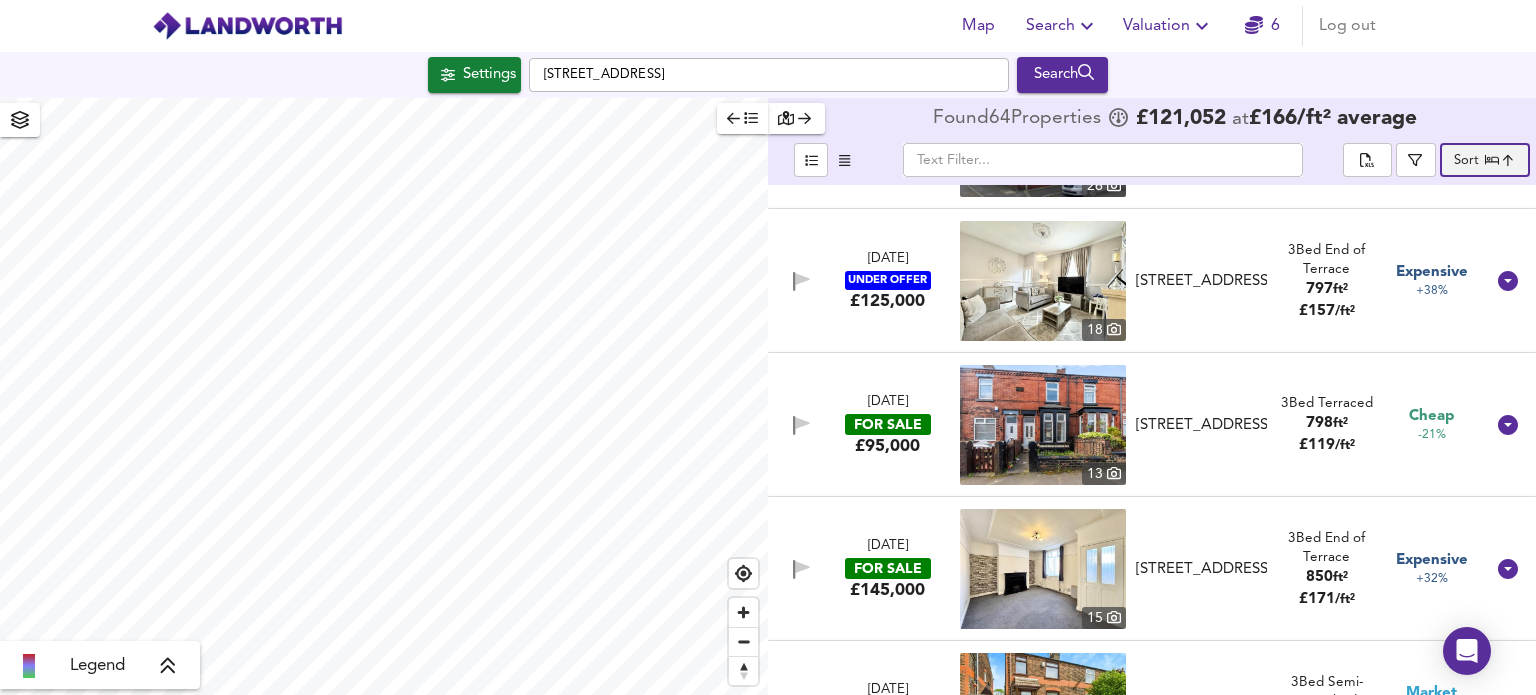 scroll, scrollTop: 300, scrollLeft: 0, axis: vertical 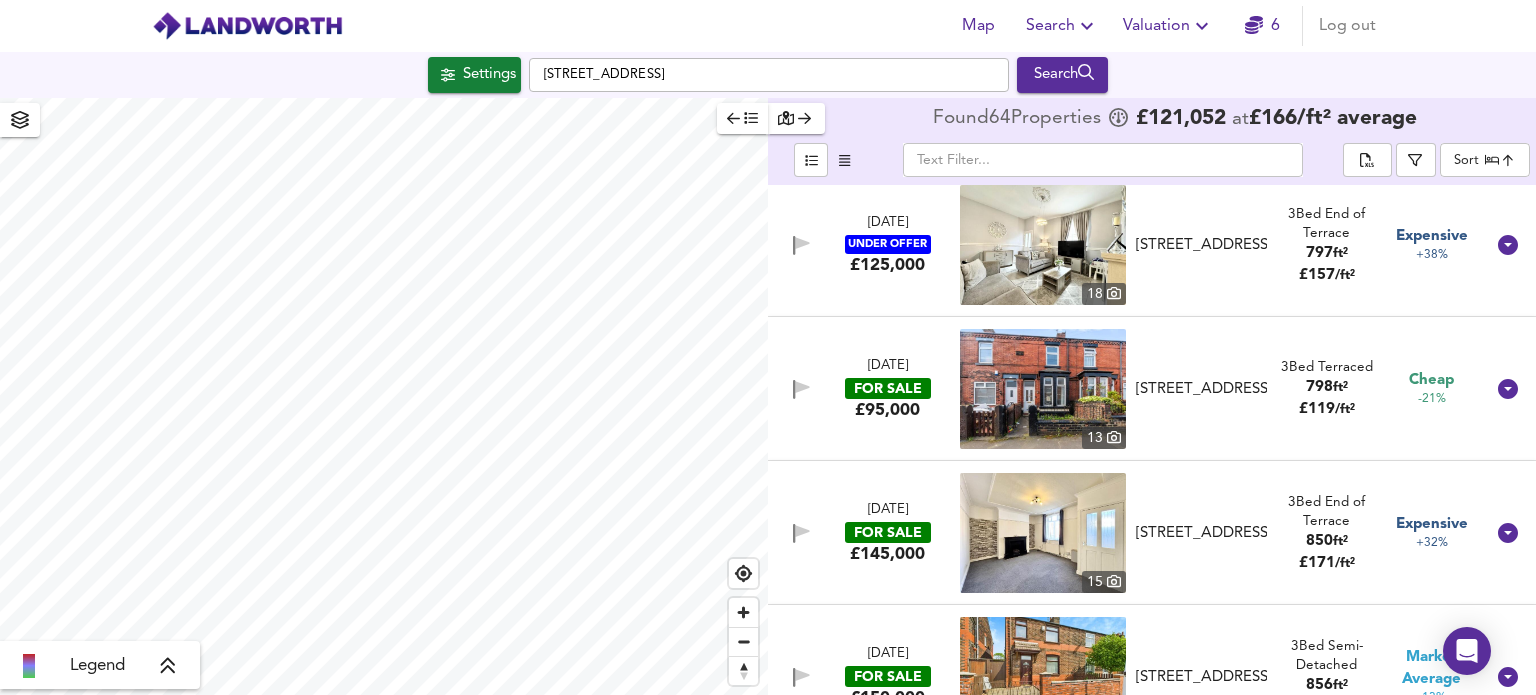 click on "Legend       Found  64  Propert ies     £ 121,052   at  £ 166 / ft²   average              ​         Sort   mostbeds ​ [DATE] UNDER OFFER £165,000     [STREET_ADDRESS][GEOGRAPHIC_DATA]  Bed   Terraced 1,850 ft² £ 89 / ft²   Cheap -54% [DATE] UNDER OFFER £212,500     [STREET_ADDRESS][GEOGRAPHIC_DATA] 4  Bed   Semi-Detached 958 ft² £ 222 / ft²   Expensive +36% [DATE] UNDER OFFER £125,000     [STREET_ADDRESS][GEOGRAPHIC_DATA][STREET_ADDRESS] 3  Bed   End of Terrace 797 ft² £ 157 / ft²   Expensive +38% [DATE] FOR SALE £95,000     [STREET_ADDRESS] 3  Bed   Terraced 798 ft² £ 119 / ft²   Cheap -21% [DATE] FOR SALE £145,000     [STREET_ADDRESS][GEOGRAPHIC_DATA] 3  Bed   End of Terrace 850 ft² £ 171 / ft²   Expensive" at bounding box center [768, 396] 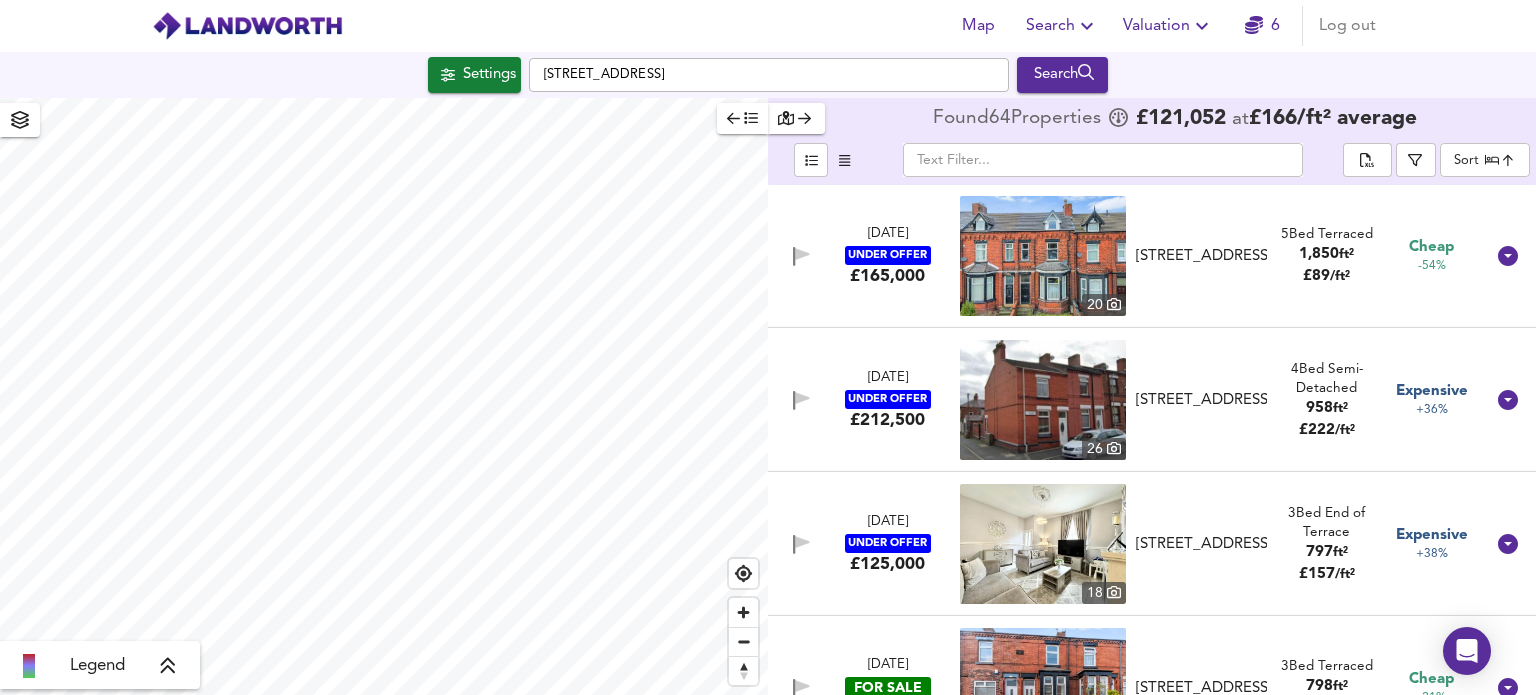 scroll, scrollTop: 0, scrollLeft: 0, axis: both 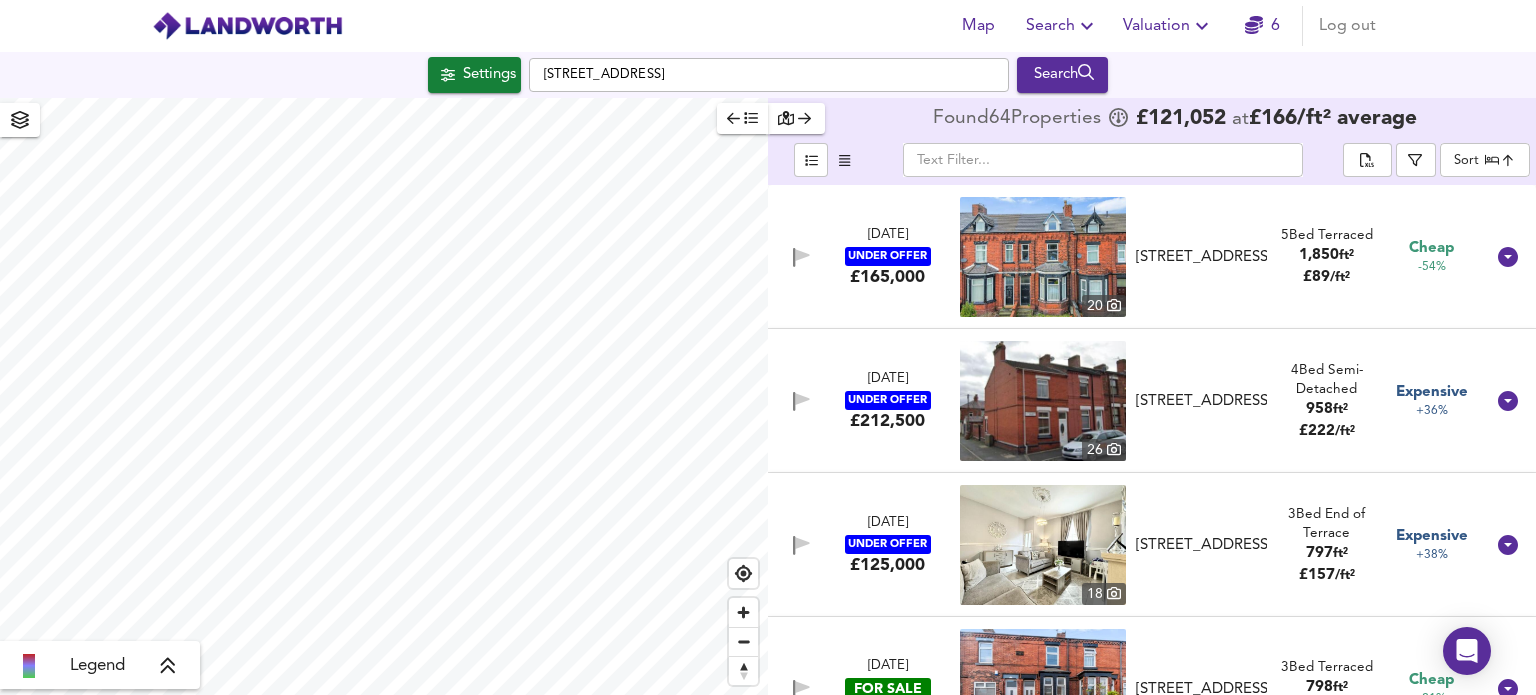 click on "Map Search Valuation    6 Log out        Settings     [GEOGRAPHIC_DATA]        Search            Legend       Found  64  Propert ies     £ 121,052   at  £ 166 / ft²   average              ​         Sort   mostbeds ​ [DATE] UNDER OFFER £165,000     [STREET_ADDRESS][GEOGRAPHIC_DATA][STREET_ADDRESS]  Bed   Terraced 1,850 ft² £ 89 / ft²   Cheap -54% [DATE] UNDER OFFER £212,500     [STREET_ADDRESS][GEOGRAPHIC_DATA] 4  Bed   Semi-Detached 958 ft² £ 222 / ft²   Expensive +36% [DATE] UNDER OFFER £125,000     [STREET_ADDRESS] 3  Bed   End of Terrace 797 ft² £ 157 / ft²   Expensive +38% [DATE] FOR SALE £95,000     [STREET_ADDRESS][GEOGRAPHIC_DATA][STREET_ADDRESS]  Bed   Terraced 798 ft² £ 119 / ft²   Cheap -21% [DATE] FOR SALE £145,000     15     3  Bed" at bounding box center (768, 347) 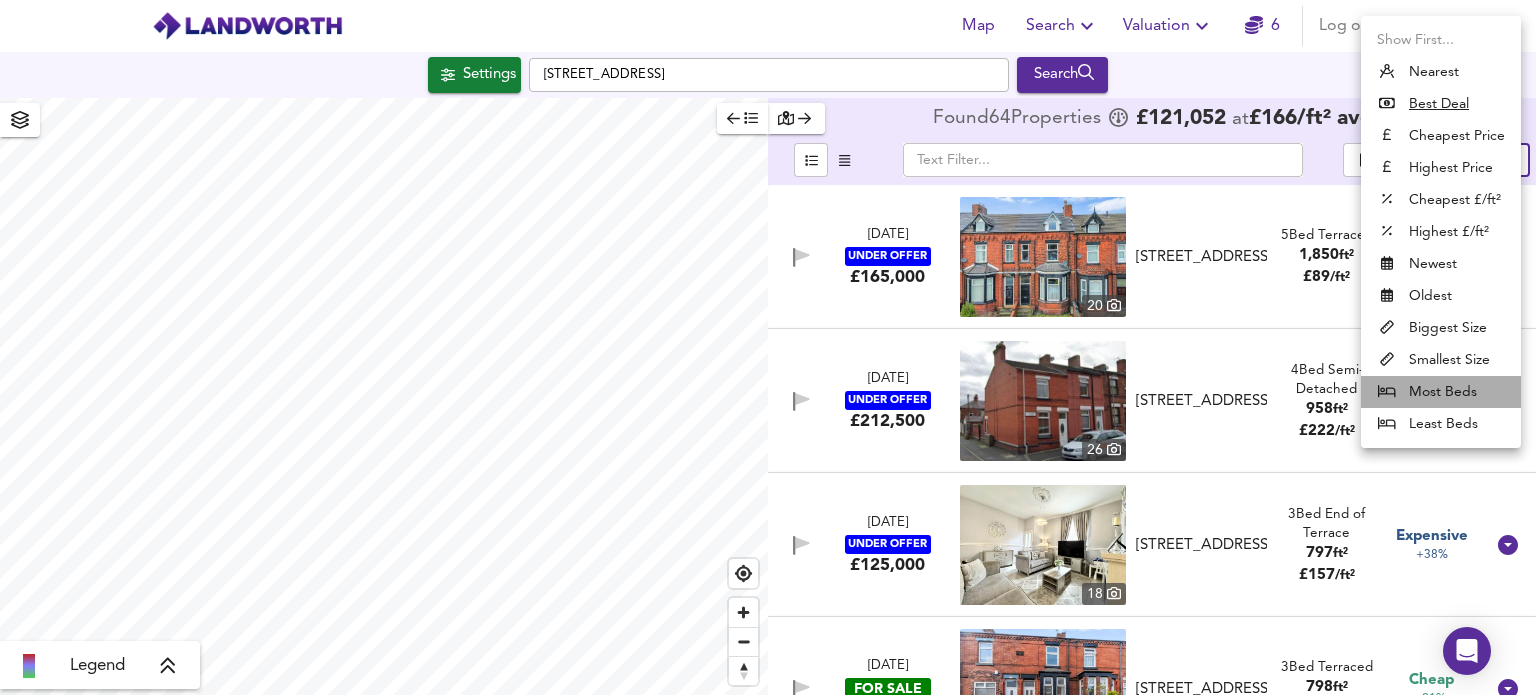 click on "Most Beds" at bounding box center (1441, 392) 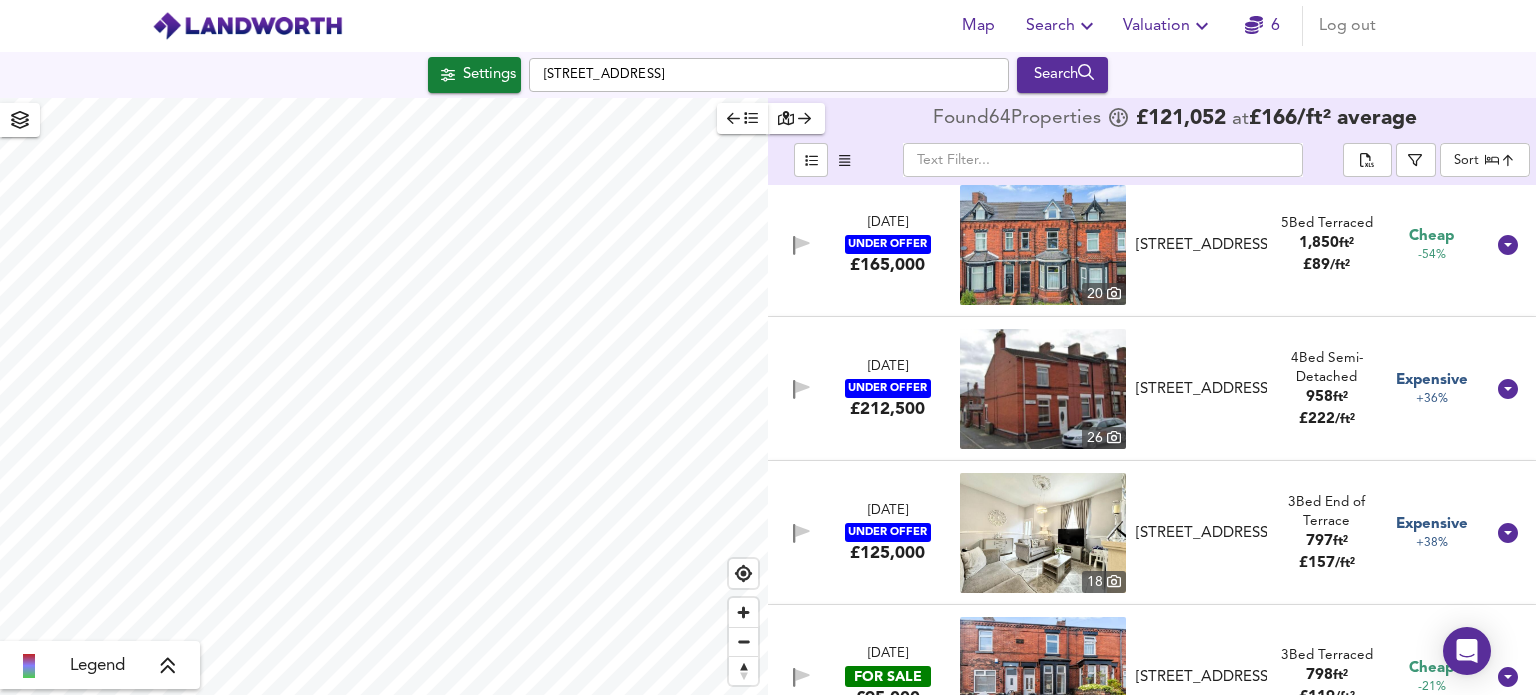 scroll, scrollTop: 0, scrollLeft: 0, axis: both 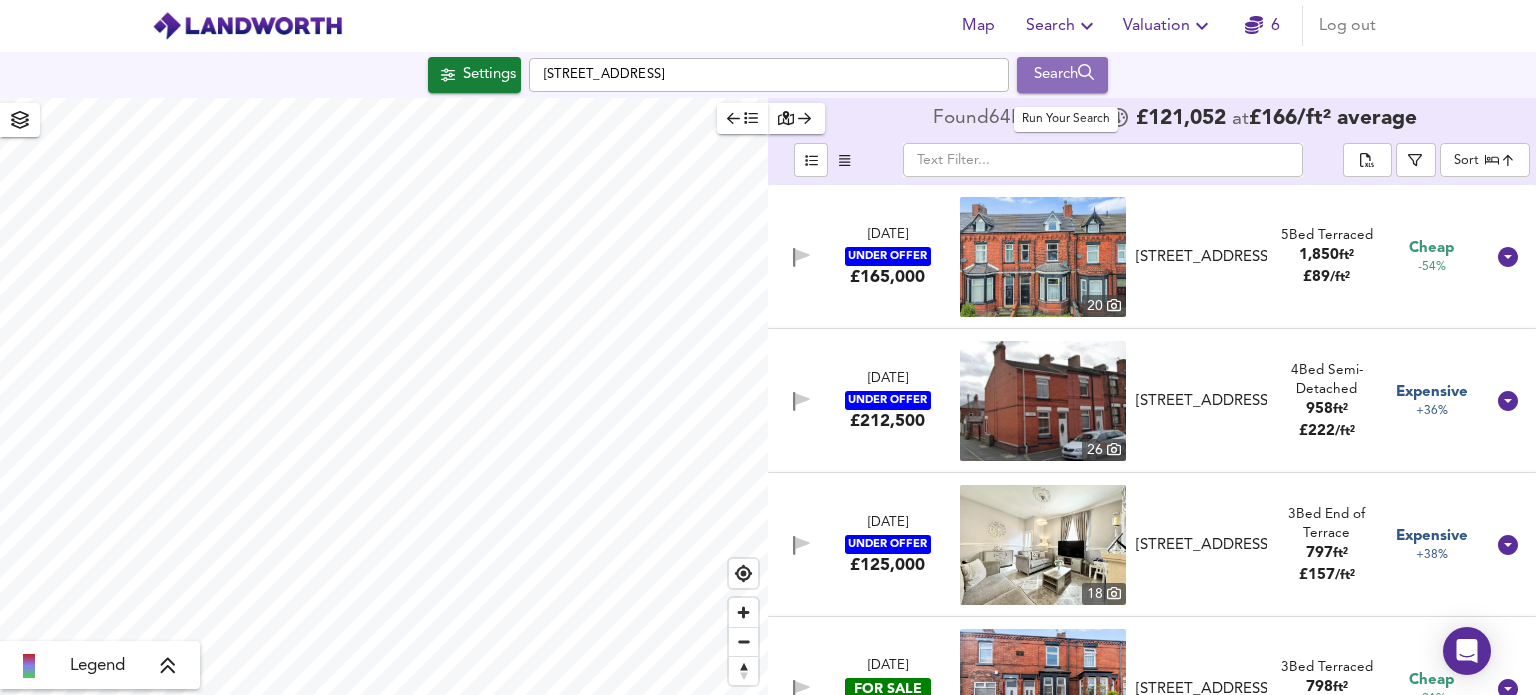 click on "Search" at bounding box center [1062, 75] 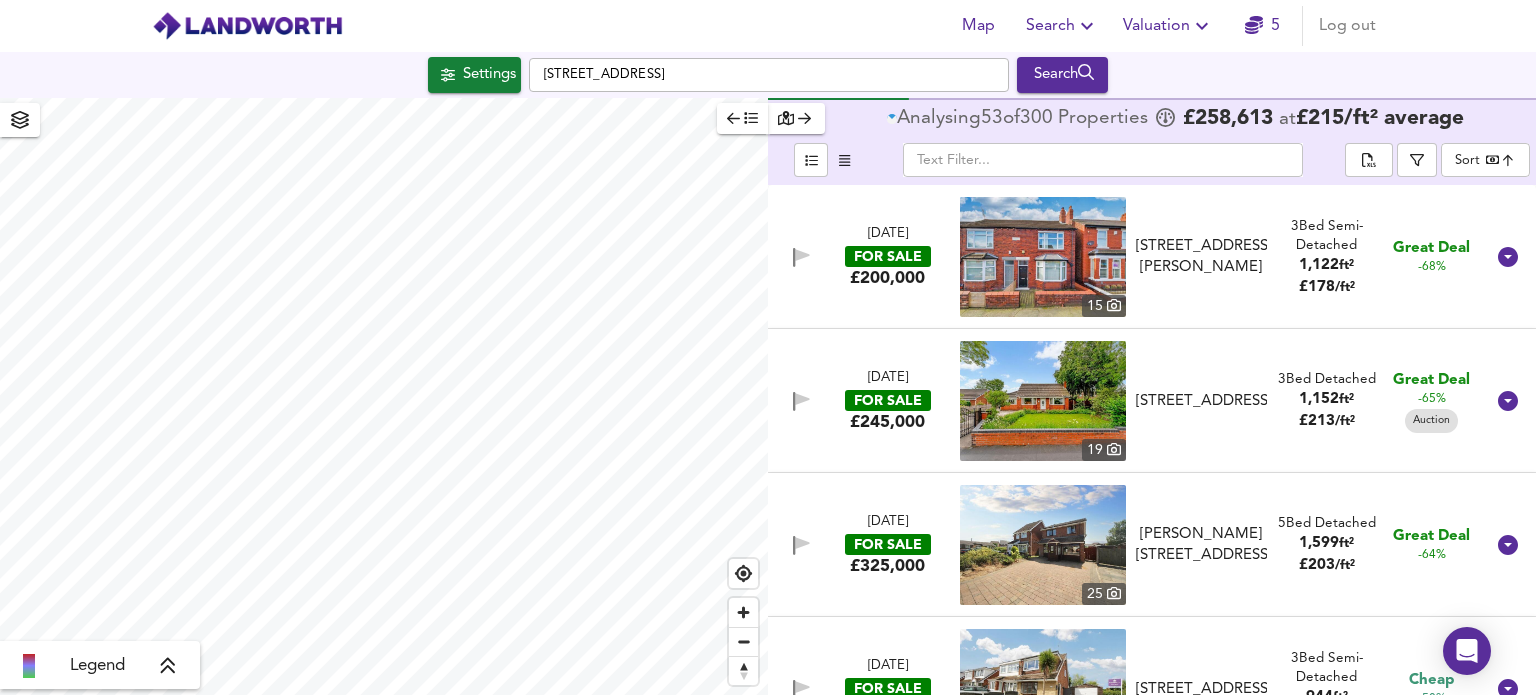 click on "Map Search Valuation    5 Log out        Settings     [GEOGRAPHIC_DATA]        Search            Legend         Analysing  53  of  300   Propert ies     £ 258,613   at  £ 215 / ft²   average              ​         Sort   bestdeal ​ [DATE] FOR SALE £200,000     [STREET_ADDRESS][PERSON_NAME][PERSON_NAME] 3  Bed   Semi-Detached 1,122 ft² £ 178 / ft²   Great Deal -68% [DATE] FOR SALE £245,000     [STREET_ADDRESS] 3  Bed   Detached 1,152 ft² £ 213 / ft²   Great Deal -65% Auction [DATE] FOR SALE £325,000     [STREET_ADDRESS] 5  Bed   Detached 1,599 ft² £ 203 / ft²   Great Deal -64% [DATE] FOR SALE £180,000     [STREET_ADDRESS] 3  Bed   Semi-Detached 944 ft² £ 191 / ft²   Cheap -50% [DATE] FOR SALE £110,000     8     3  Bed   Terraced" at bounding box center [768, 347] 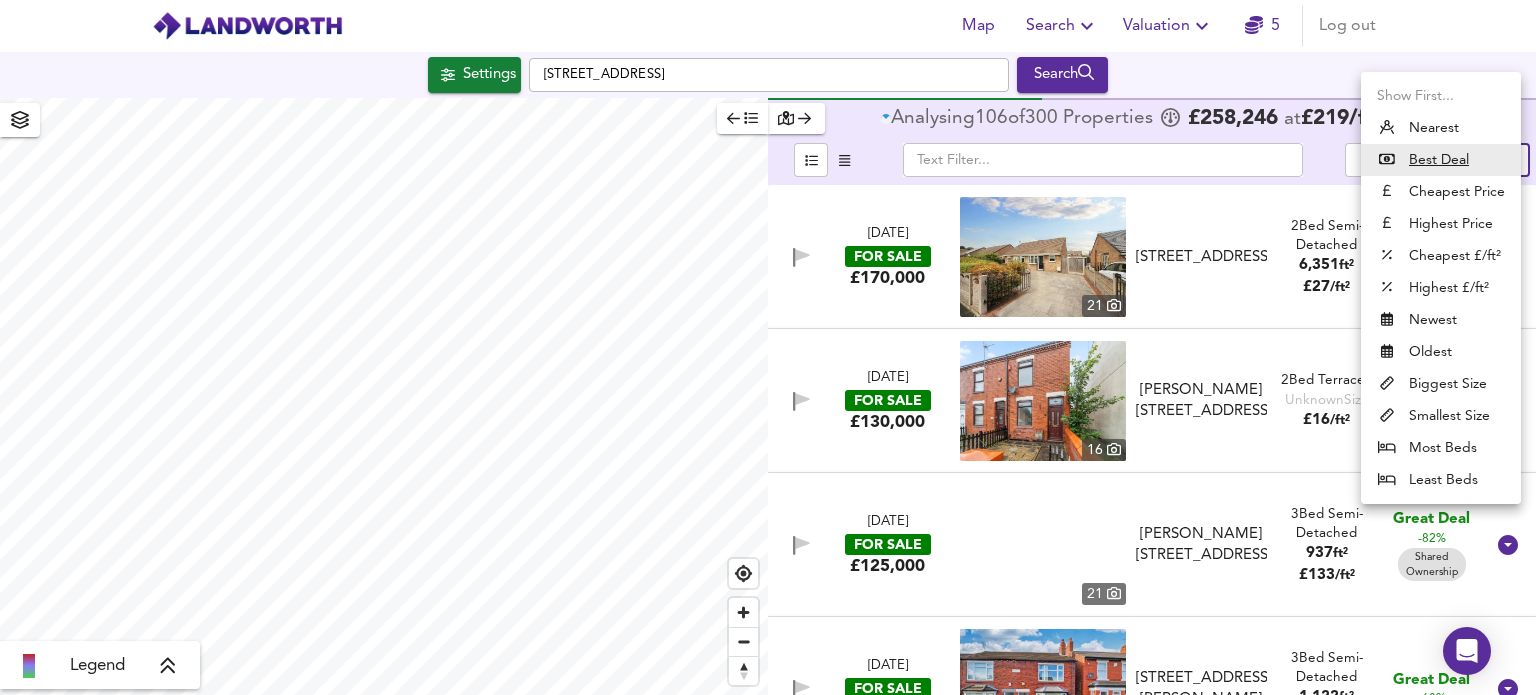 click on "Most Beds" at bounding box center (1441, 448) 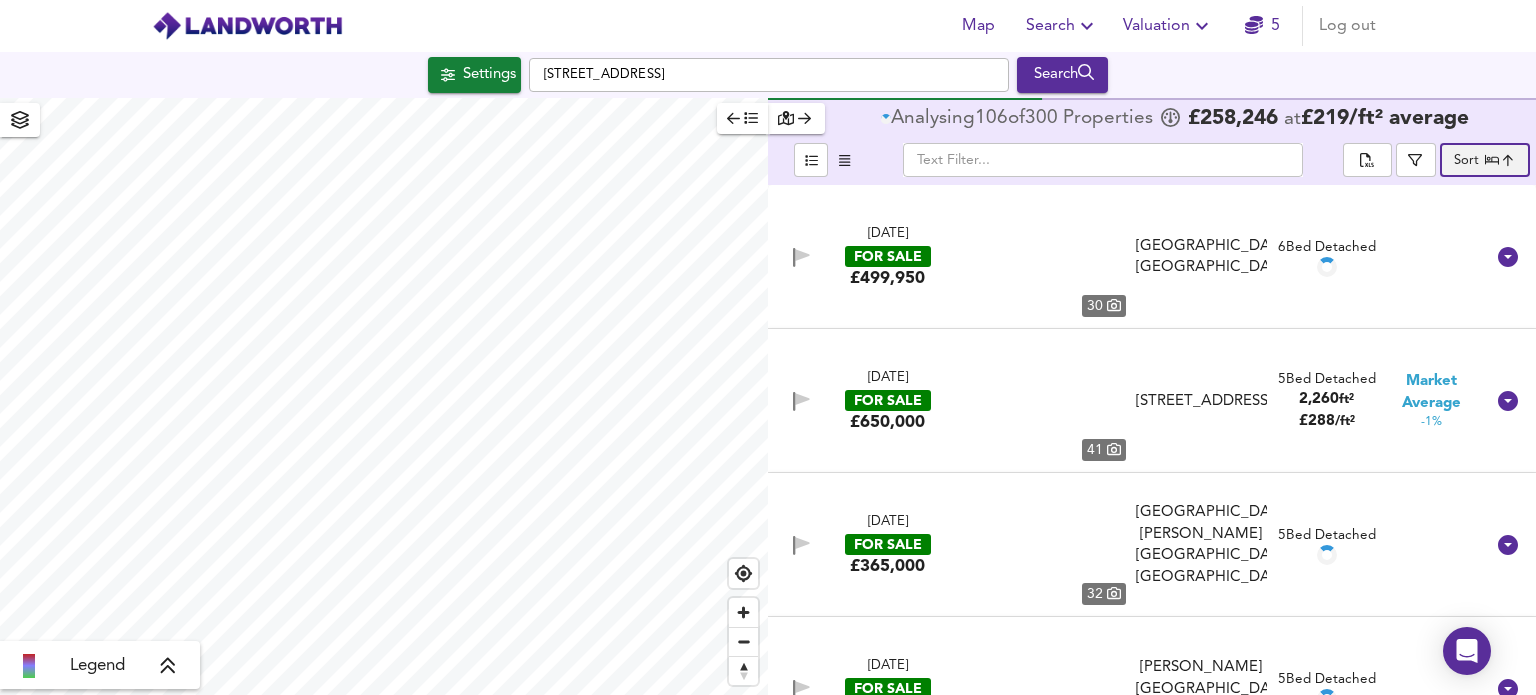 type on "mostbeds" 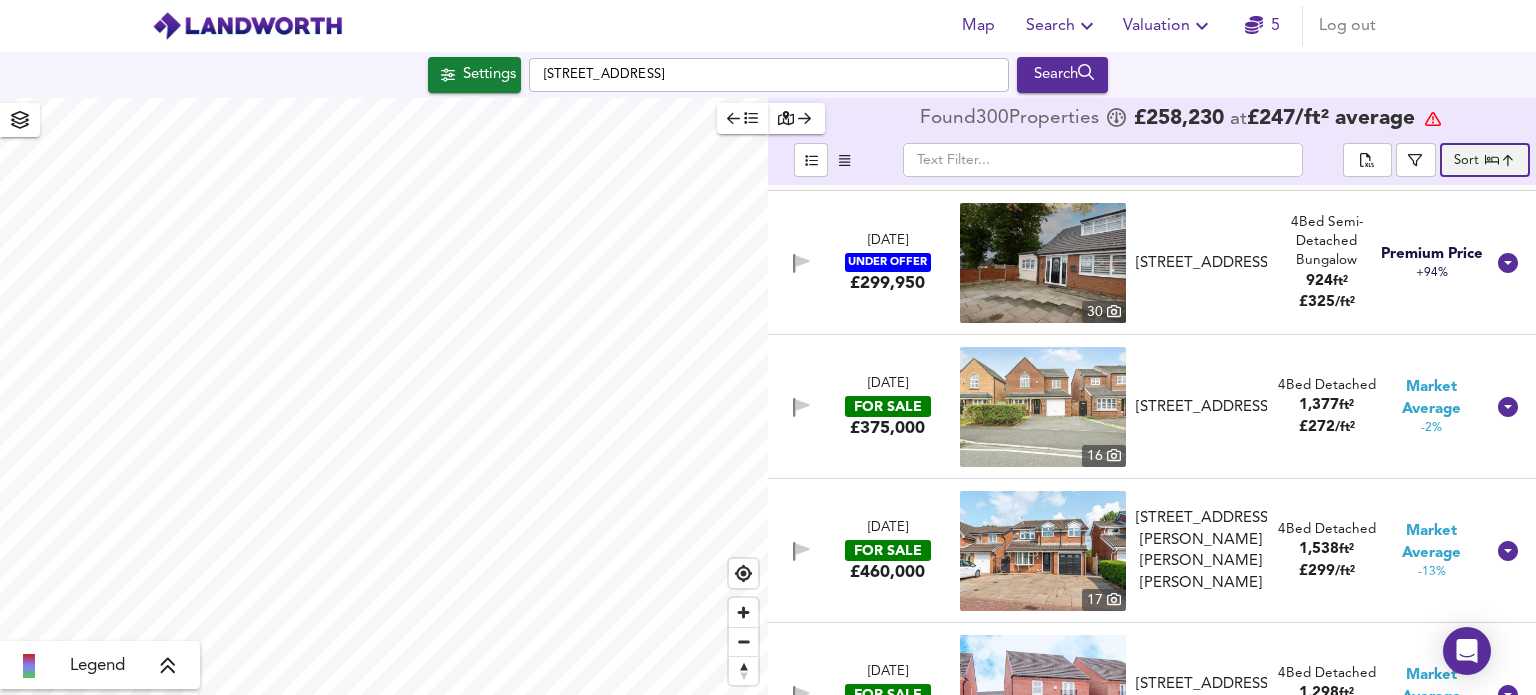 scroll, scrollTop: 3900, scrollLeft: 0, axis: vertical 